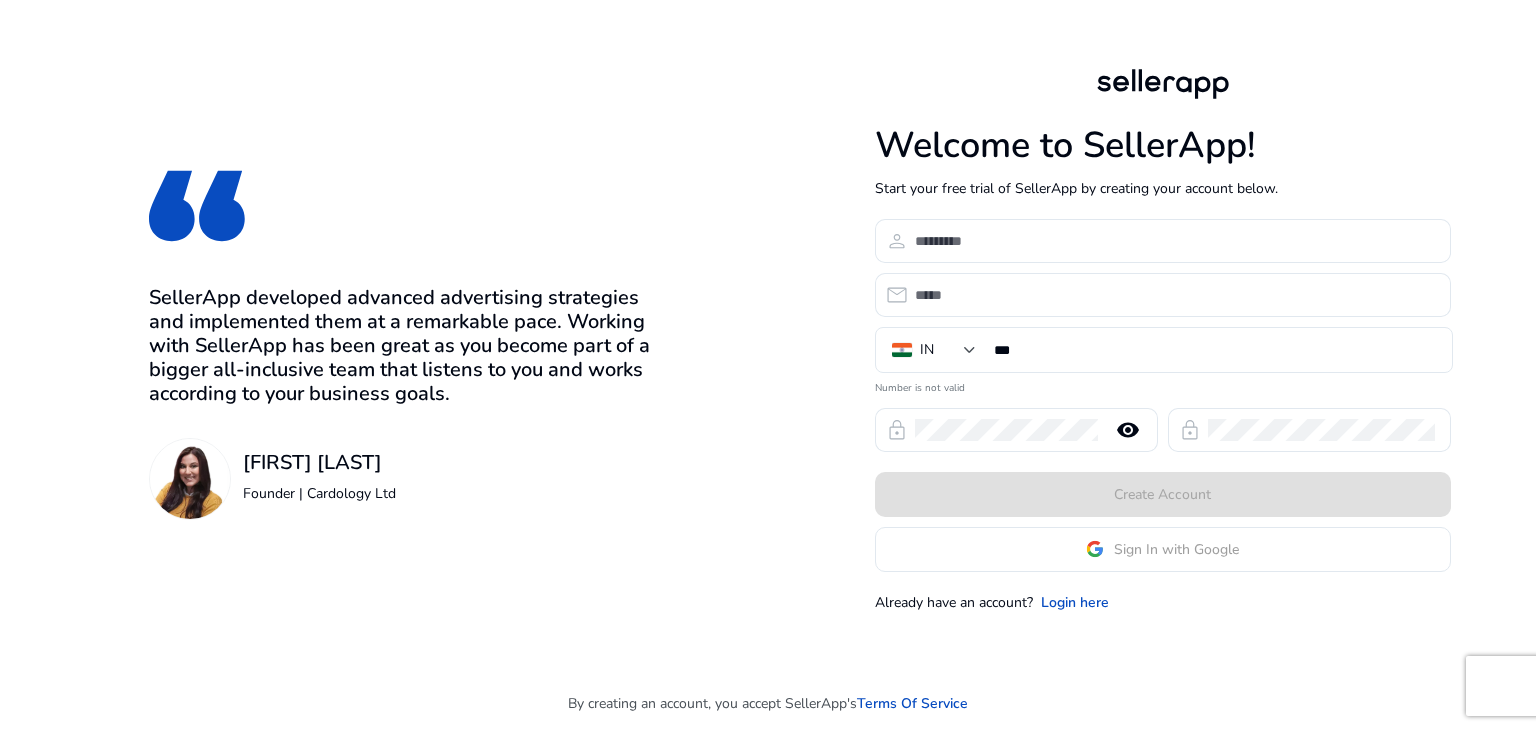 scroll, scrollTop: 0, scrollLeft: 0, axis: both 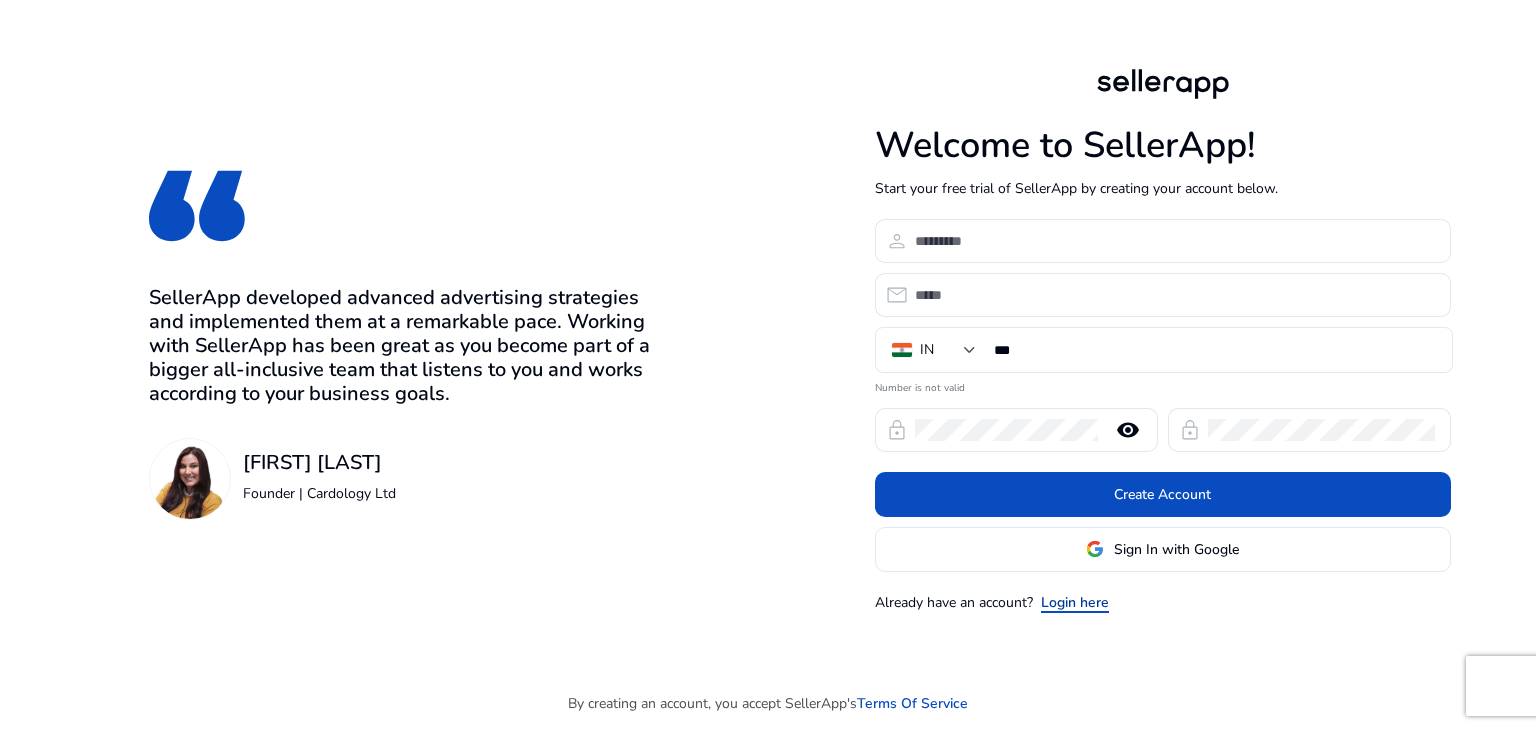 click on "Login here" 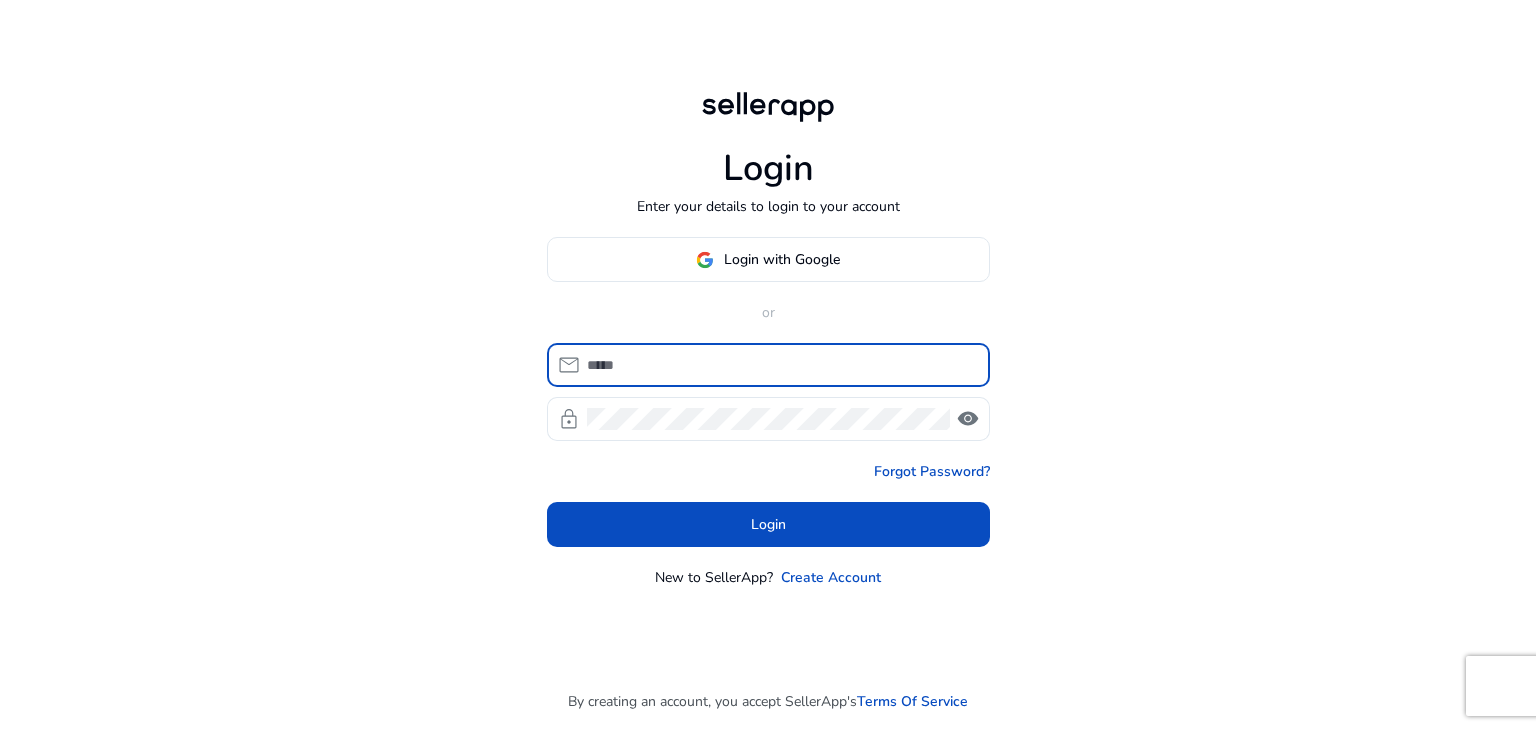 type on "**********" 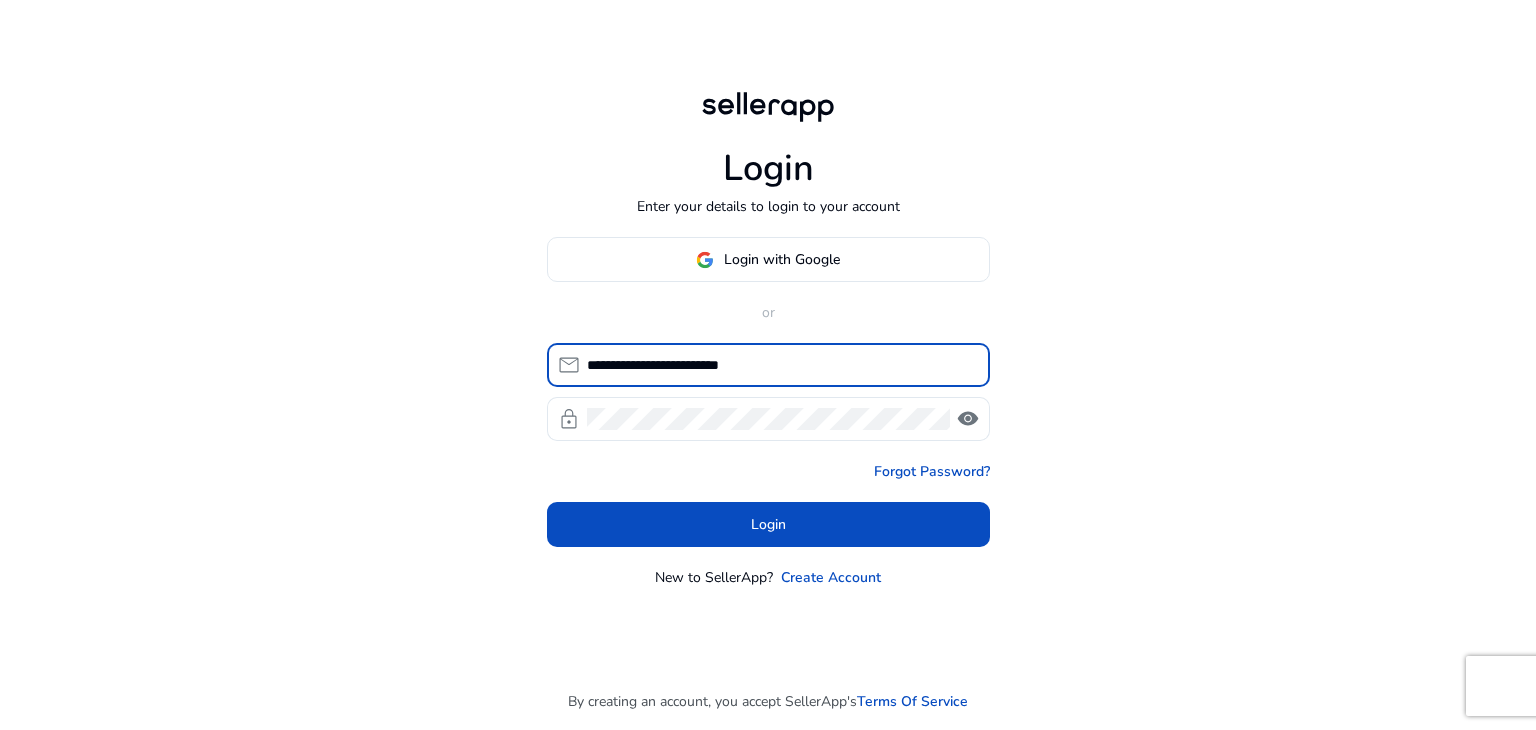 click on "**********" at bounding box center [780, 365] 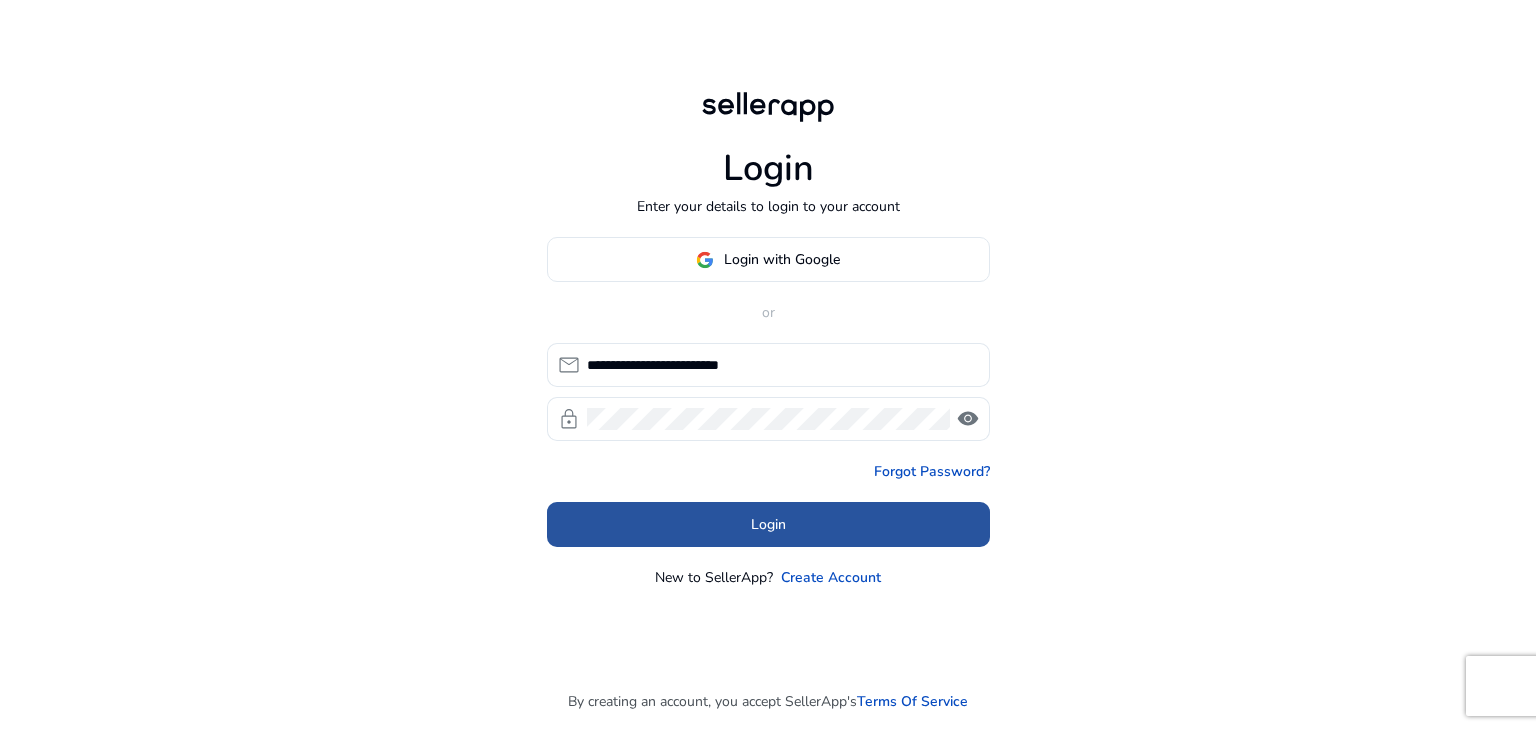 click at bounding box center (768, 525) 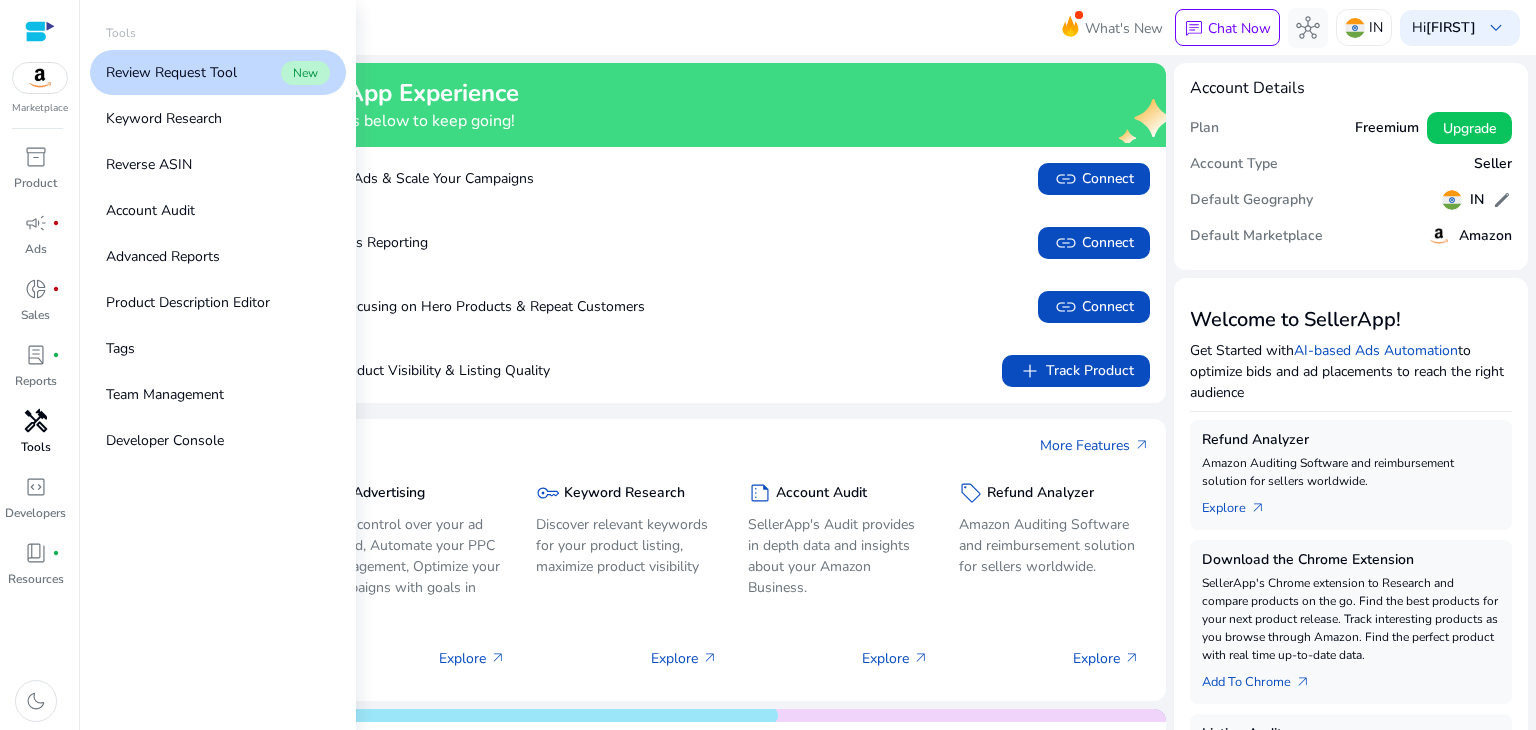 click on "handyman" at bounding box center [36, 421] 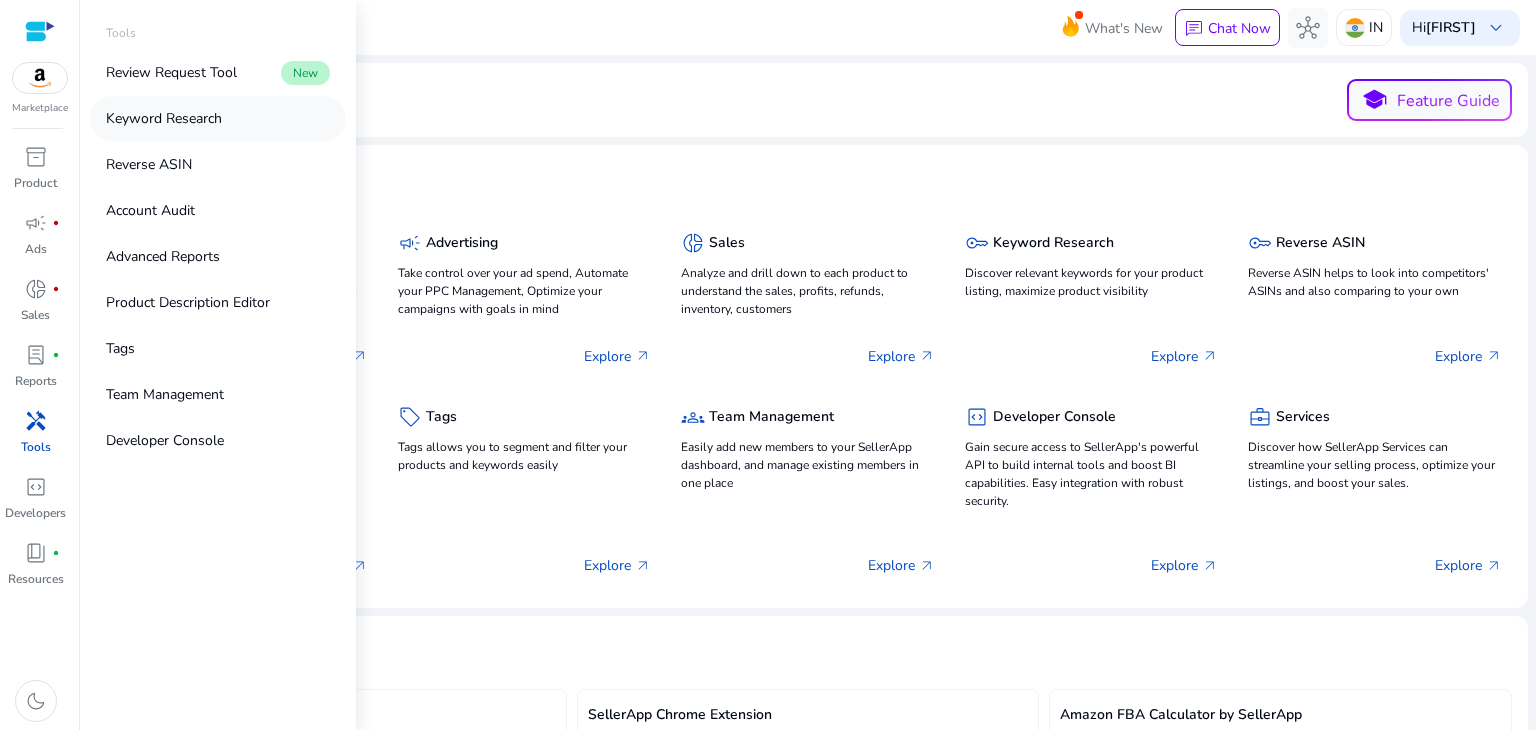 click on "Keyword Research" at bounding box center (164, 118) 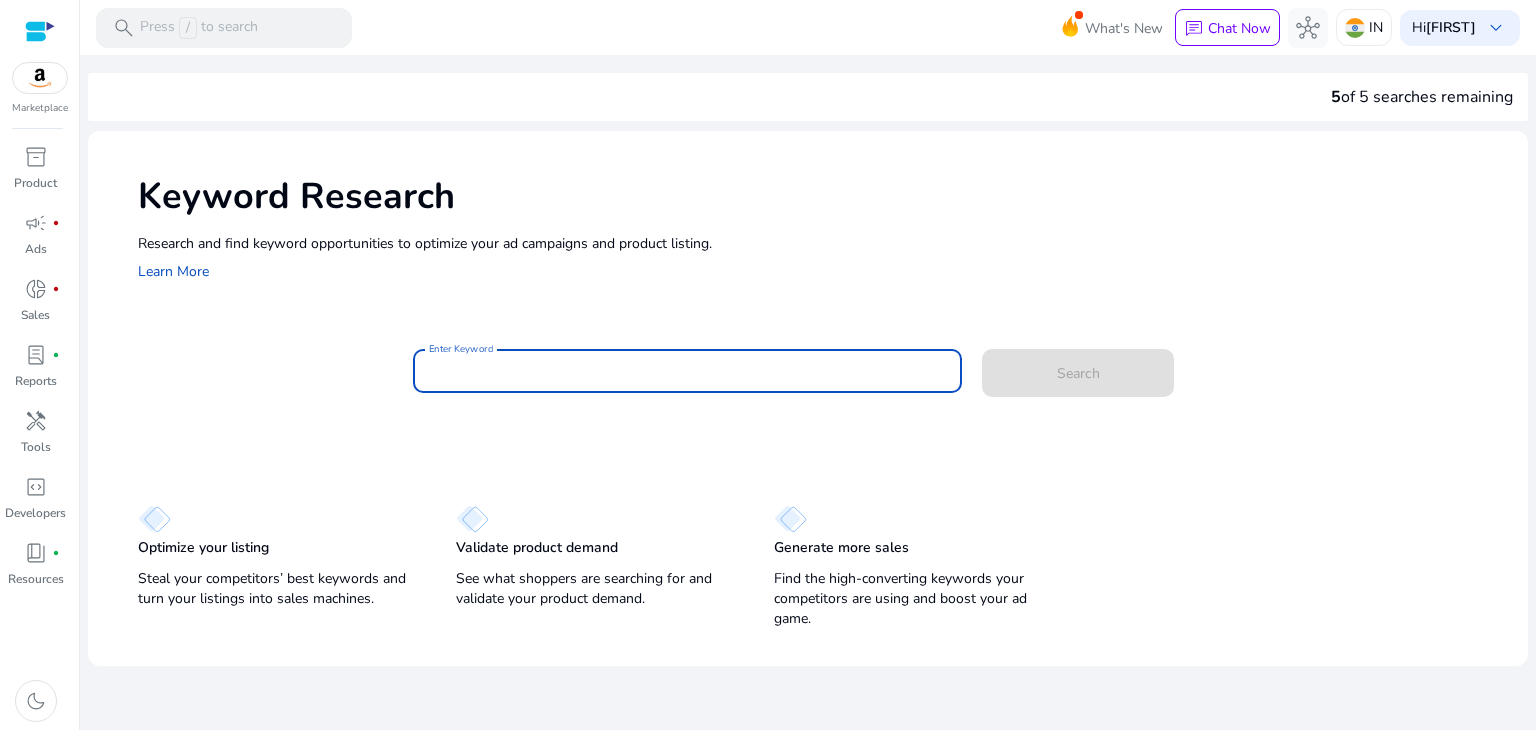 click on "Enter Keyword" at bounding box center [688, 371] 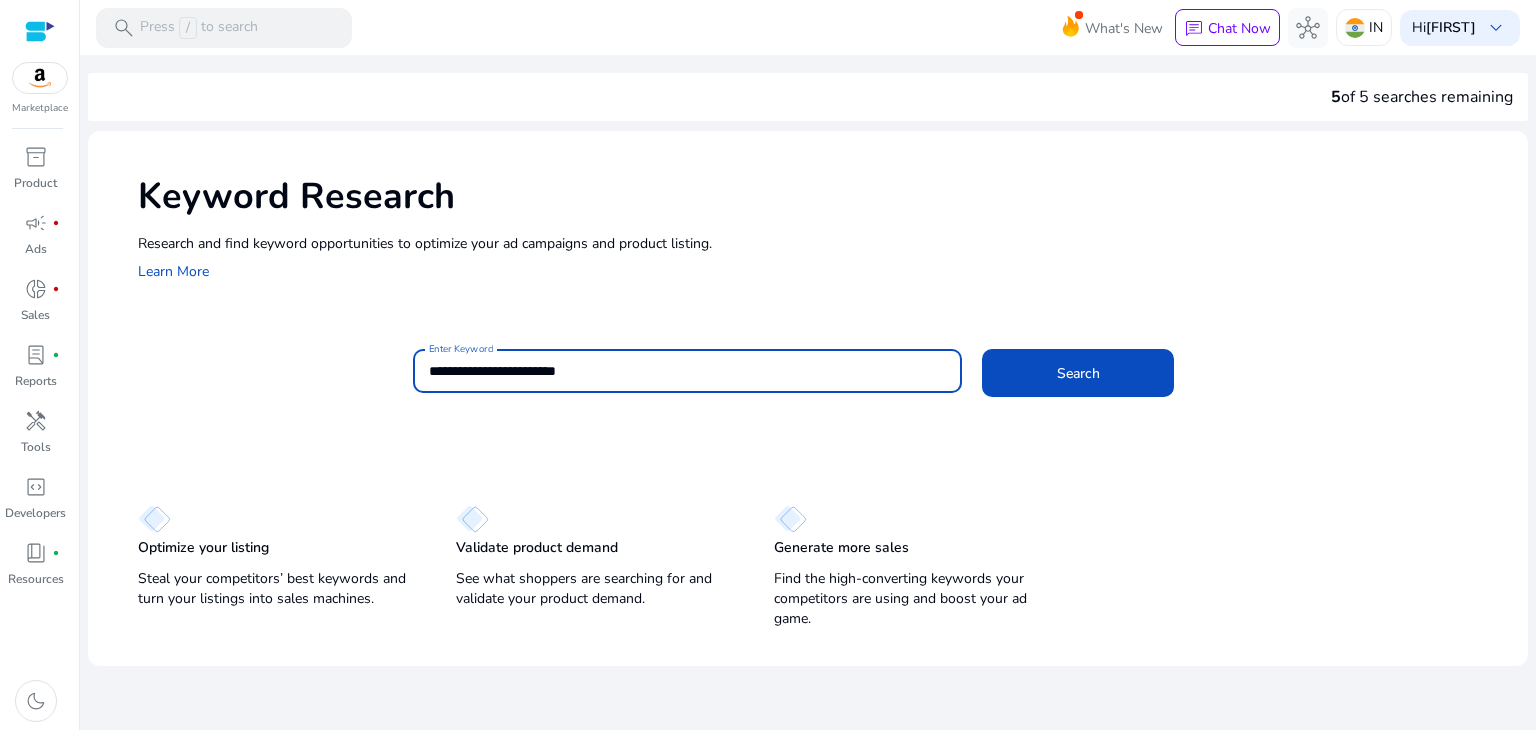 type on "**********" 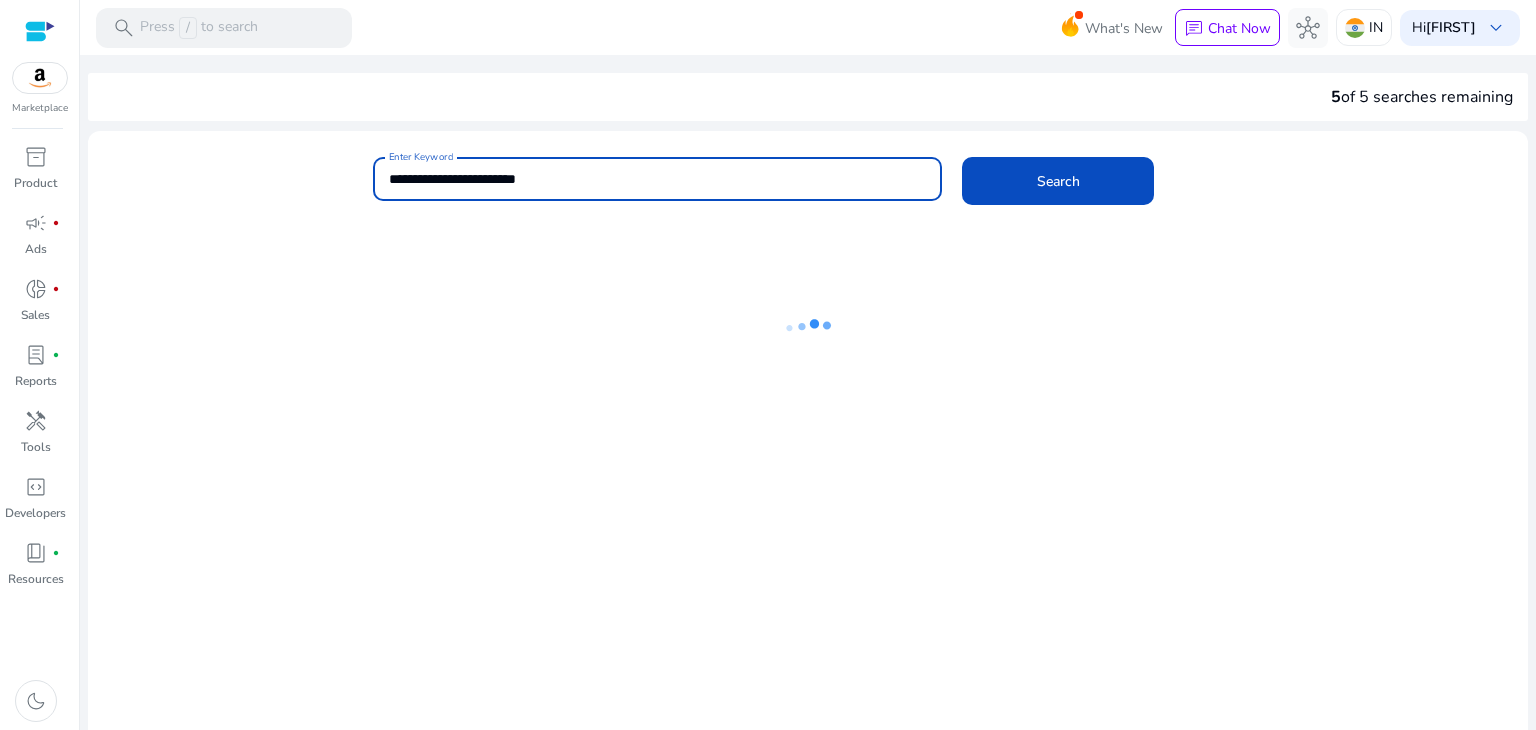 scroll, scrollTop: 0, scrollLeft: 0, axis: both 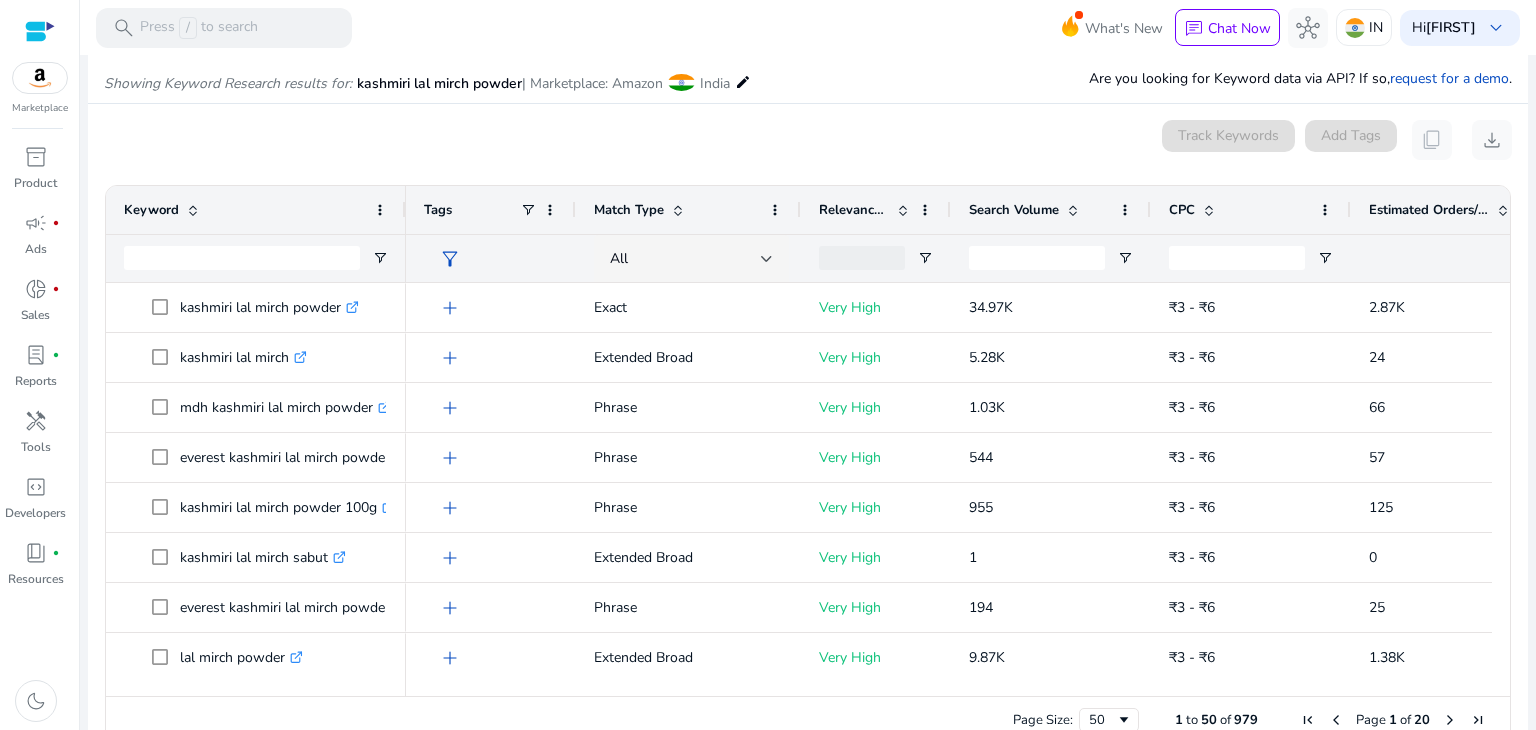 click at bounding box center [678, 210] 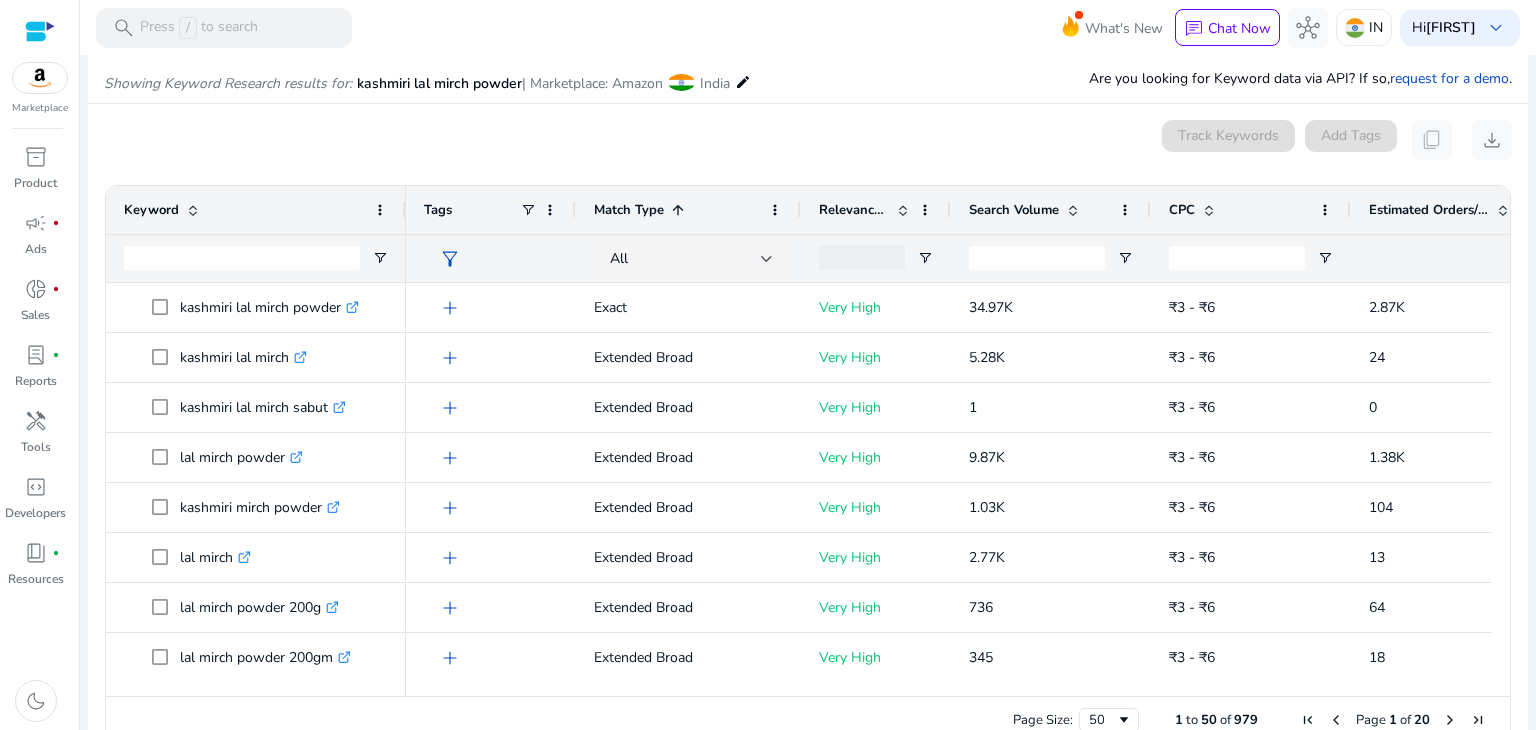 click at bounding box center (678, 210) 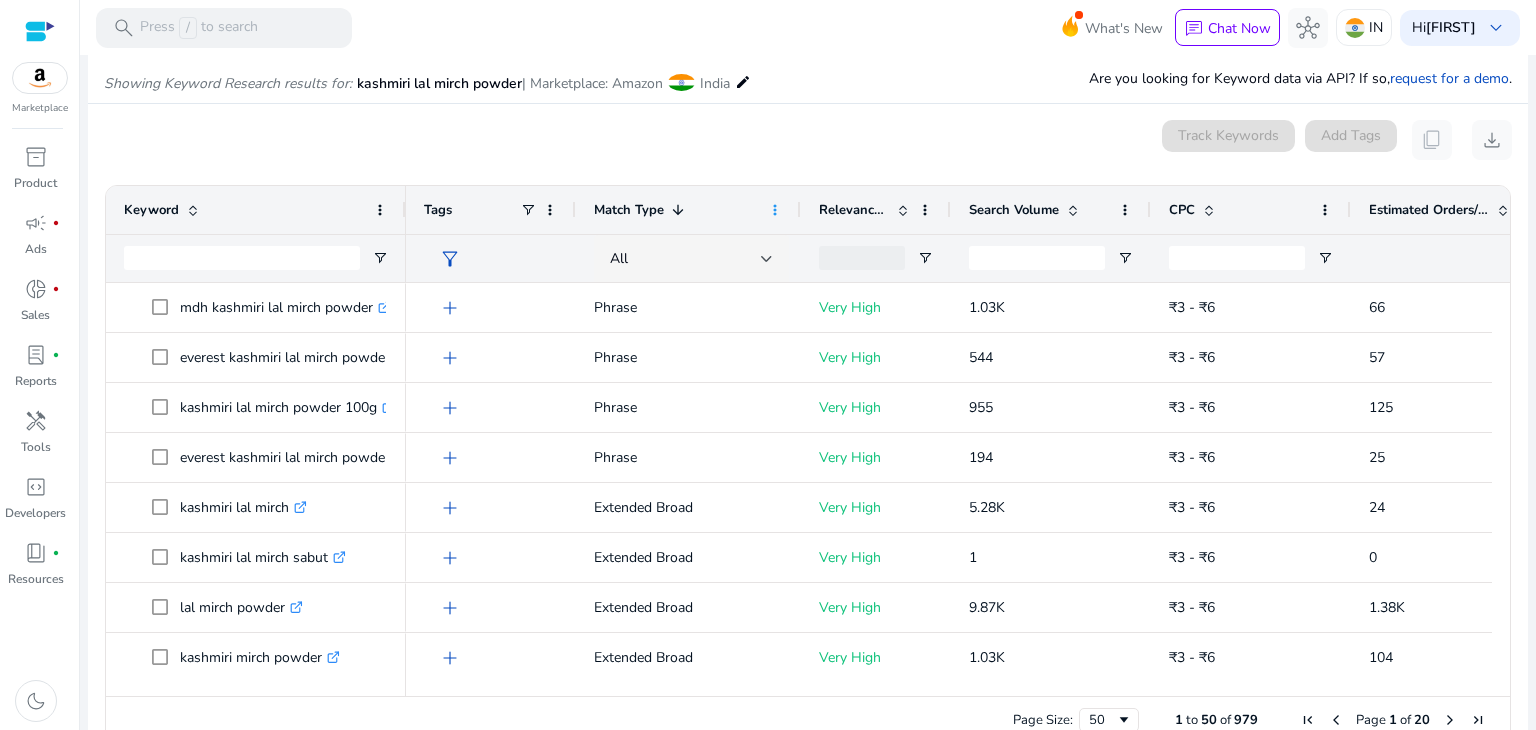click at bounding box center (775, 210) 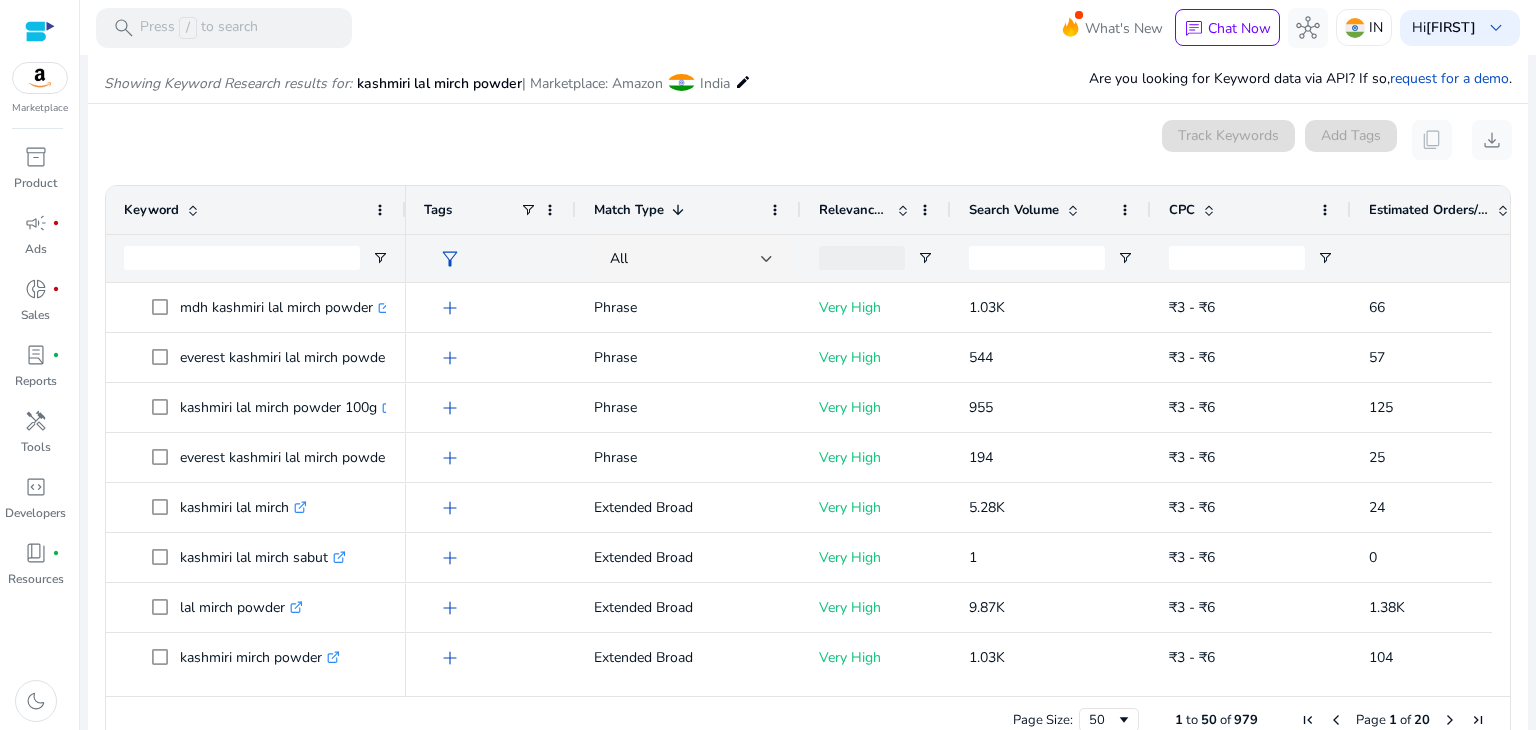 click on "0 keyword(s) selected   Track Keywords   Add Tags   content_copy   download" at bounding box center [808, 140] 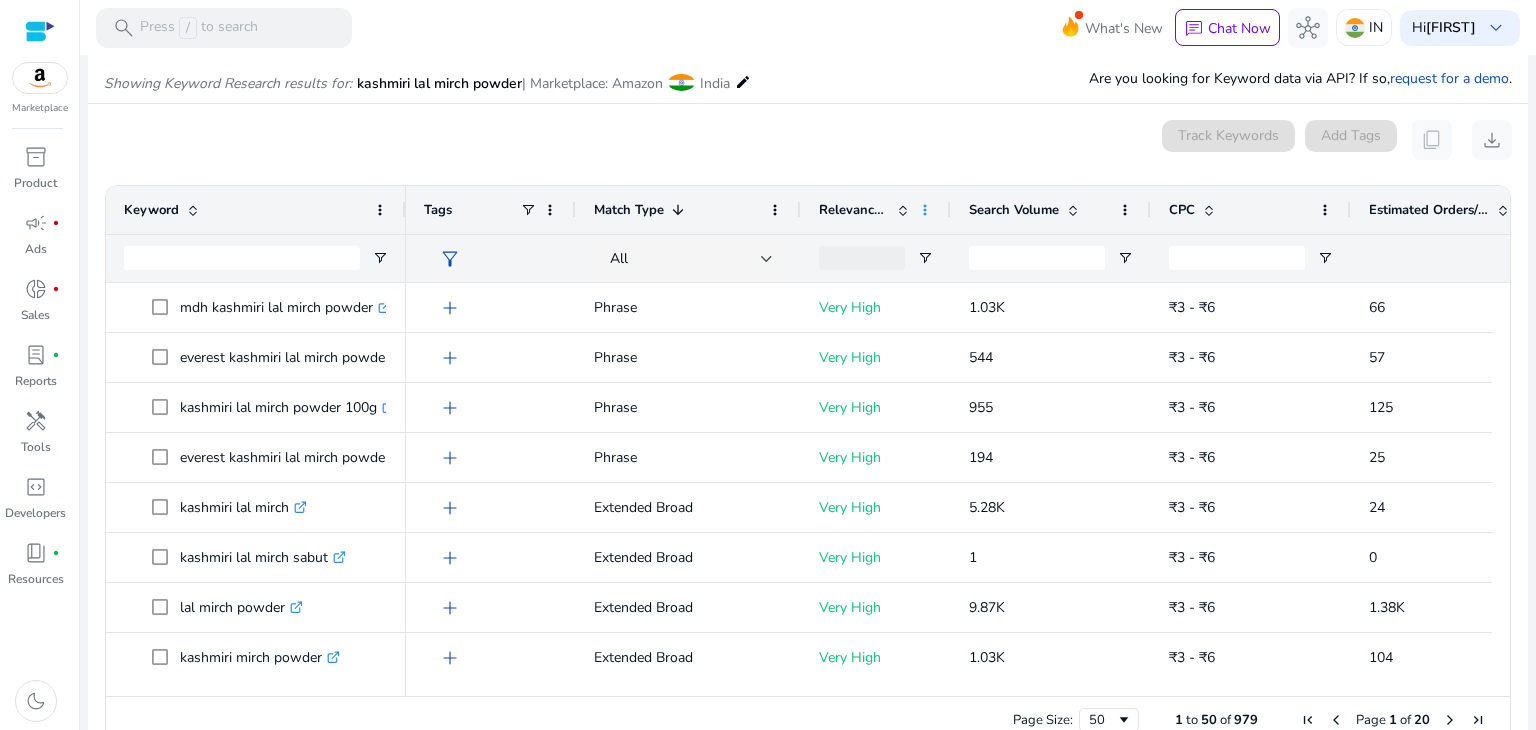 click at bounding box center [925, 210] 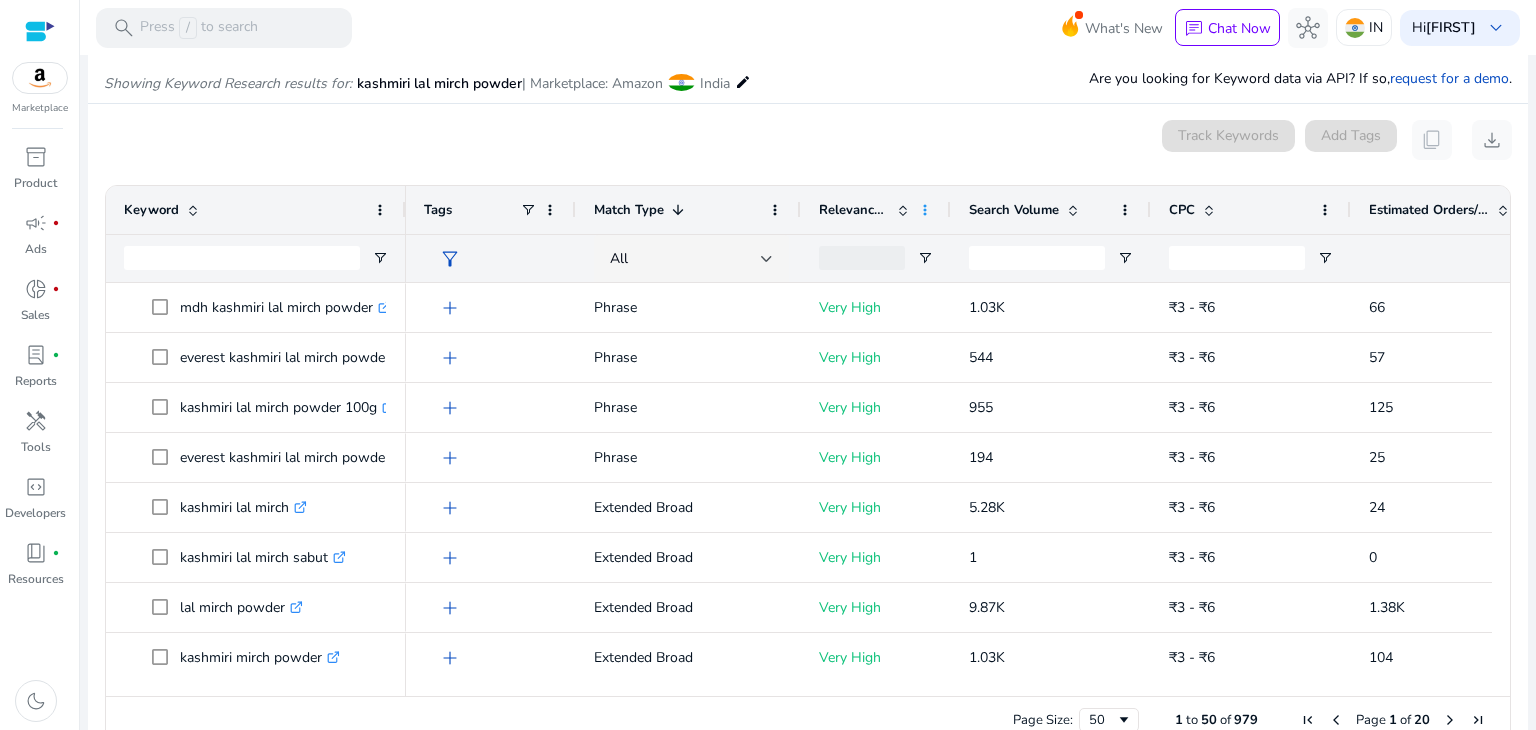 click at bounding box center (925, 210) 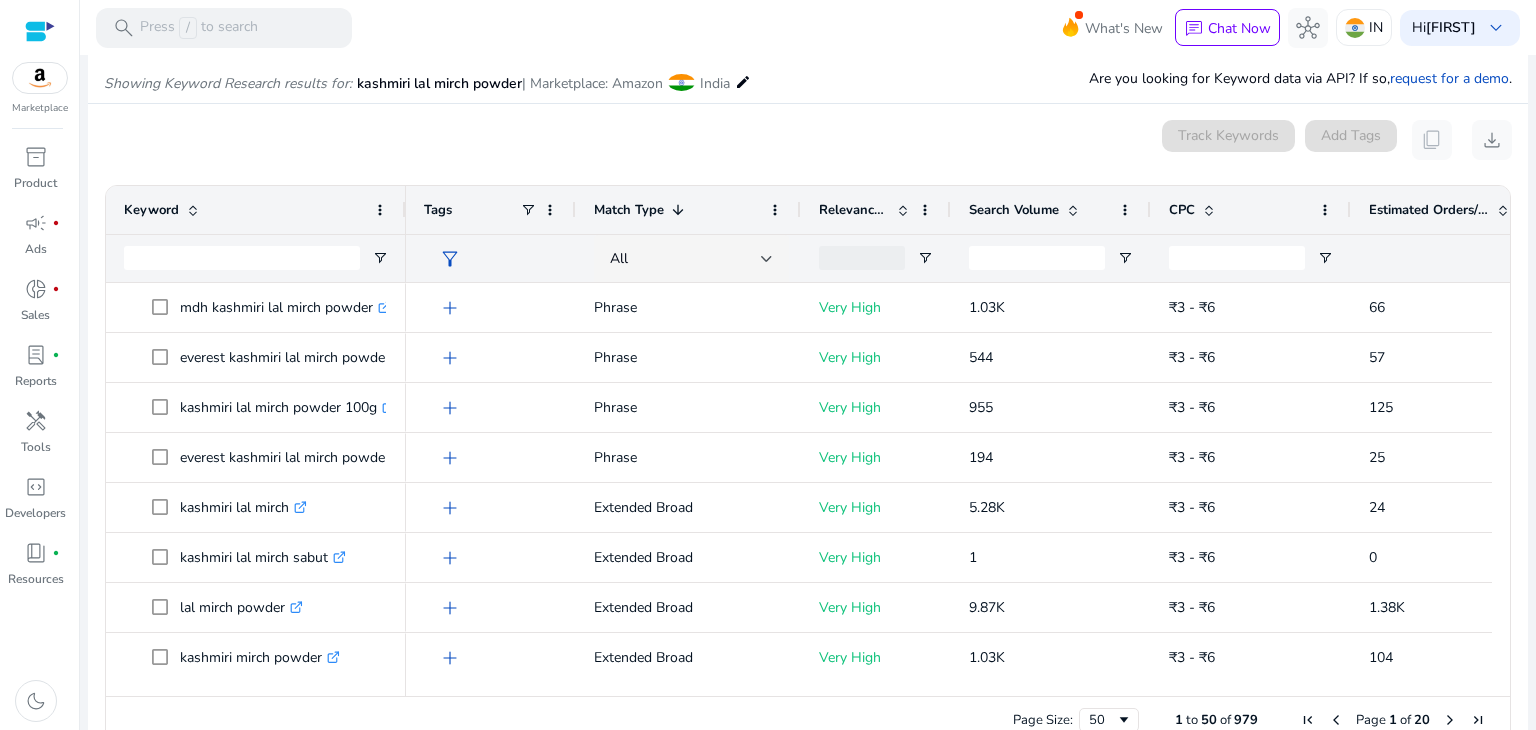 click at bounding box center [862, 258] 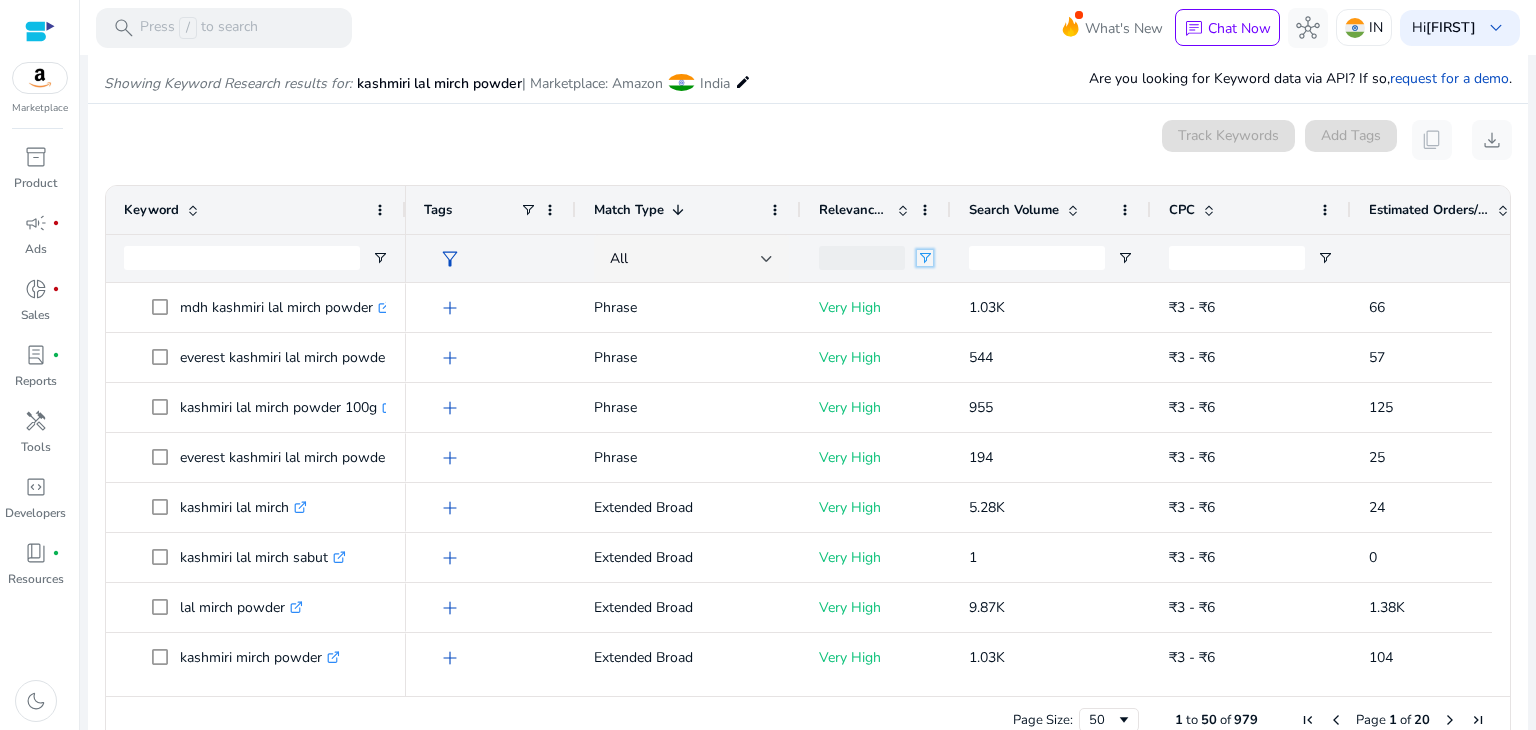 click at bounding box center [925, 258] 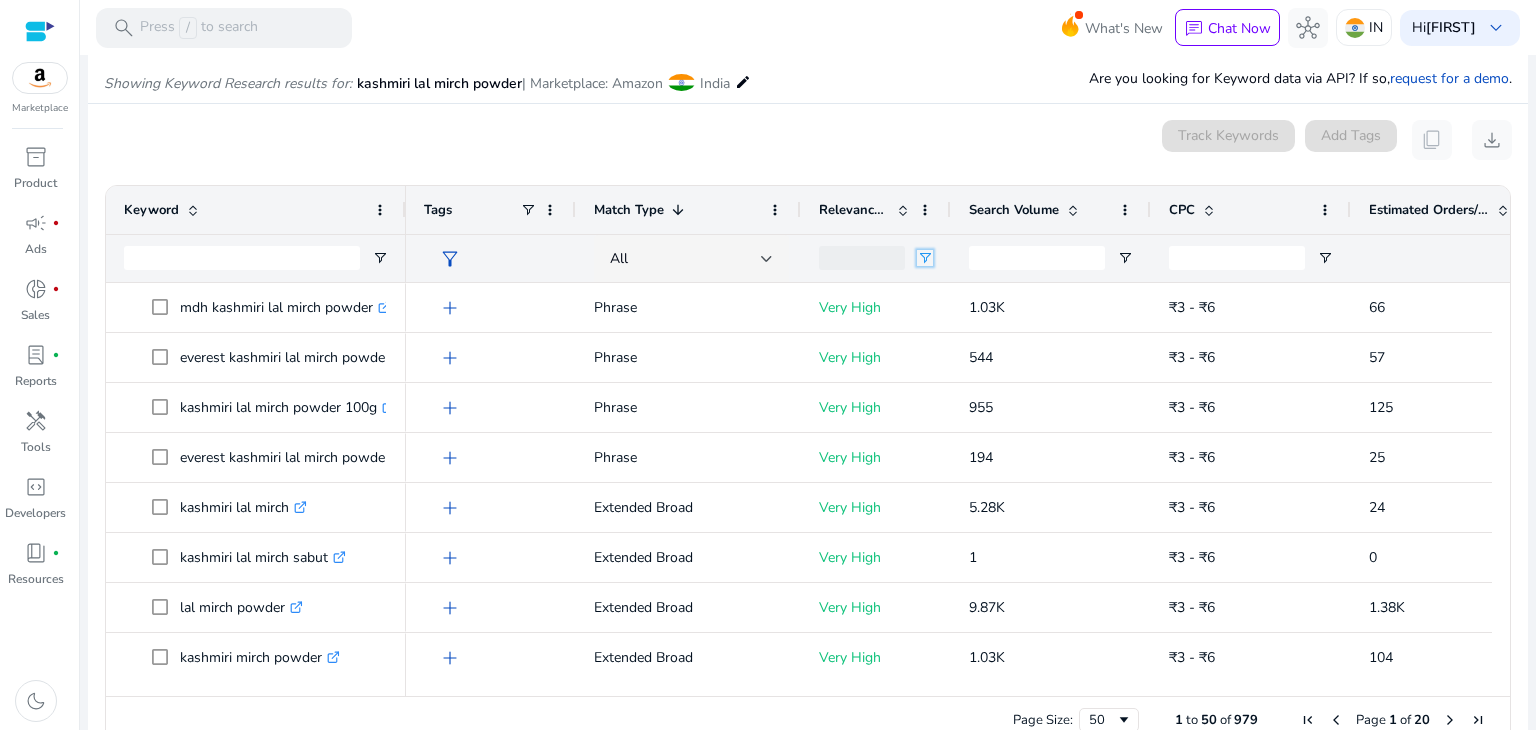 click at bounding box center (925, 258) 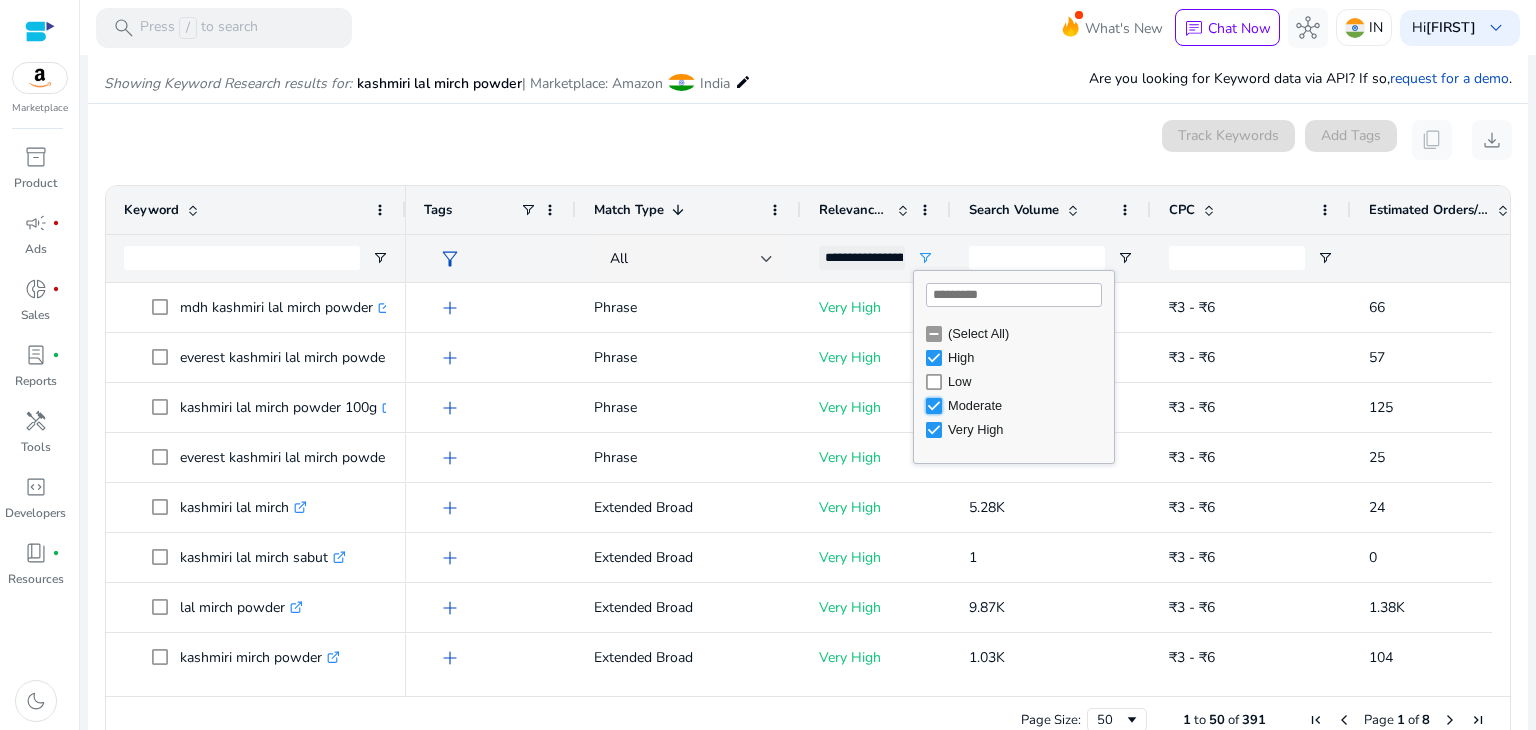 type on "**********" 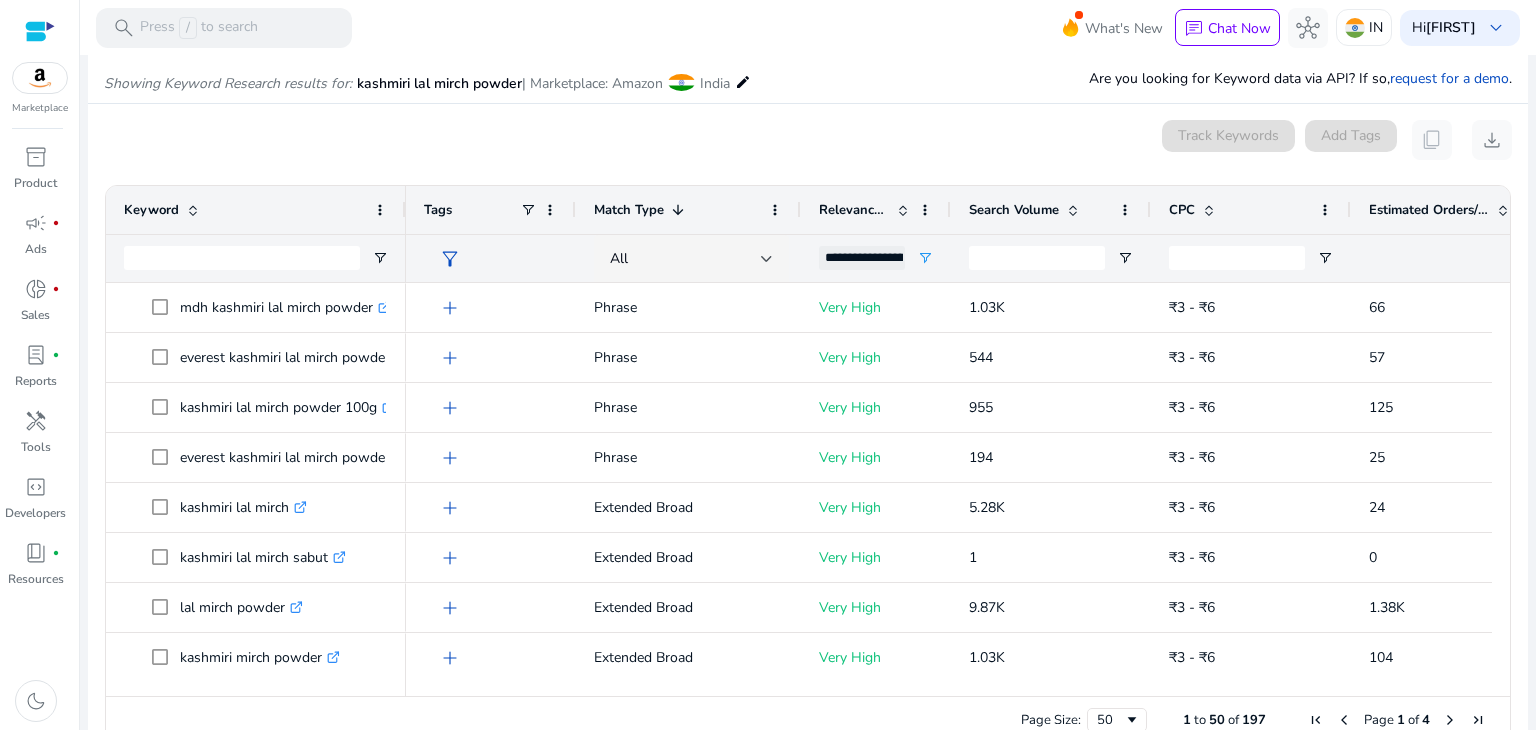 click on "0 keyword(s) selected   Track Keywords   Add Tags   content_copy   download" at bounding box center (808, 140) 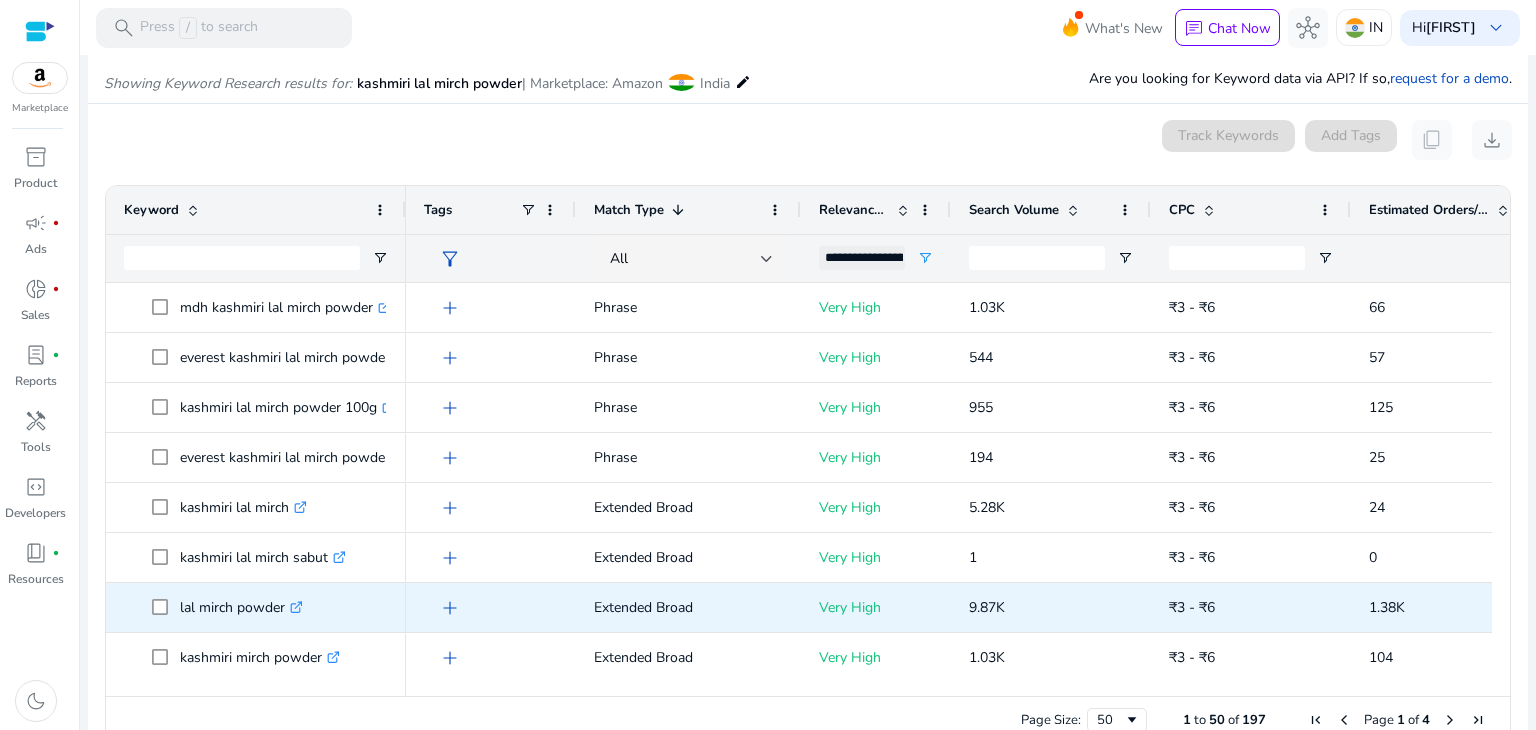 scroll, scrollTop: 268, scrollLeft: 0, axis: vertical 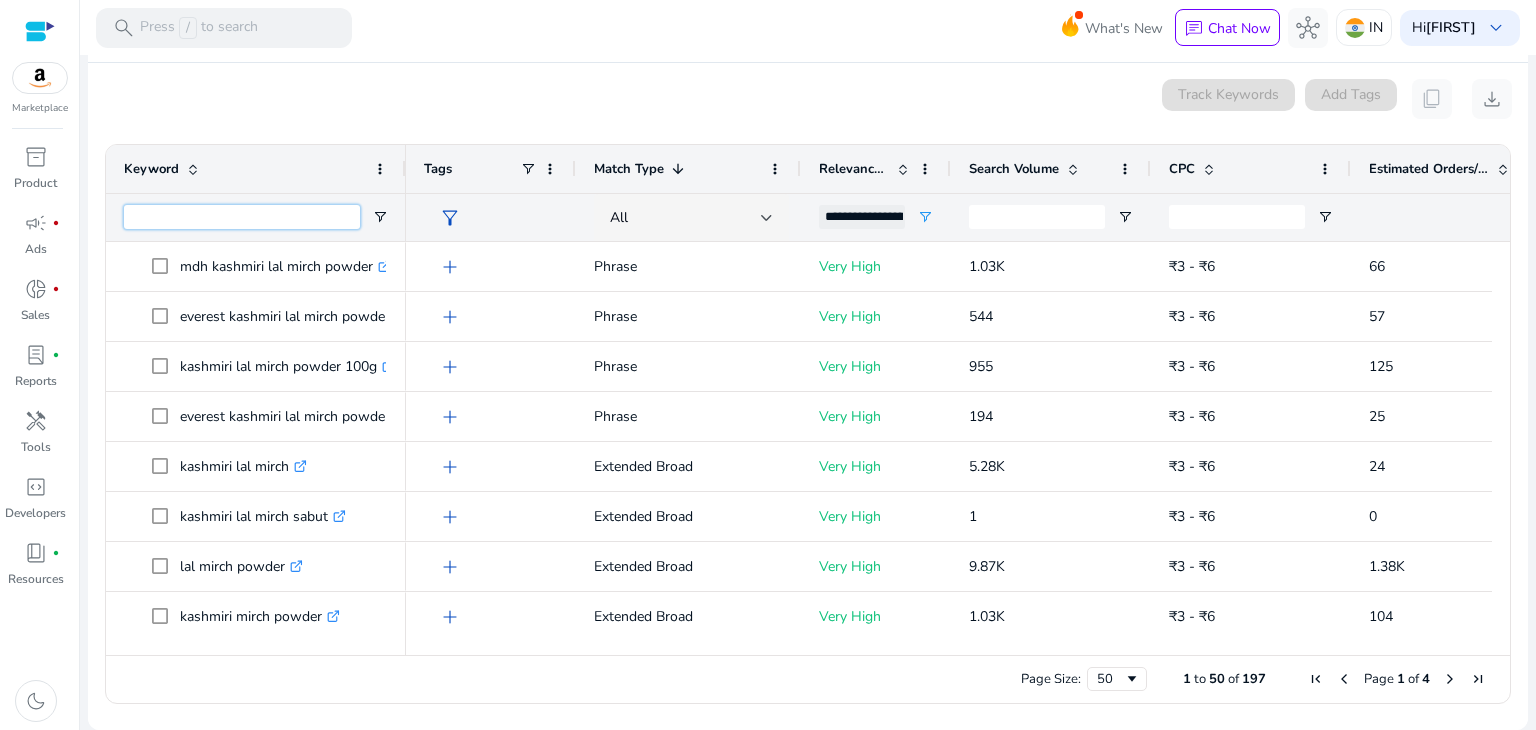 click at bounding box center (242, 217) 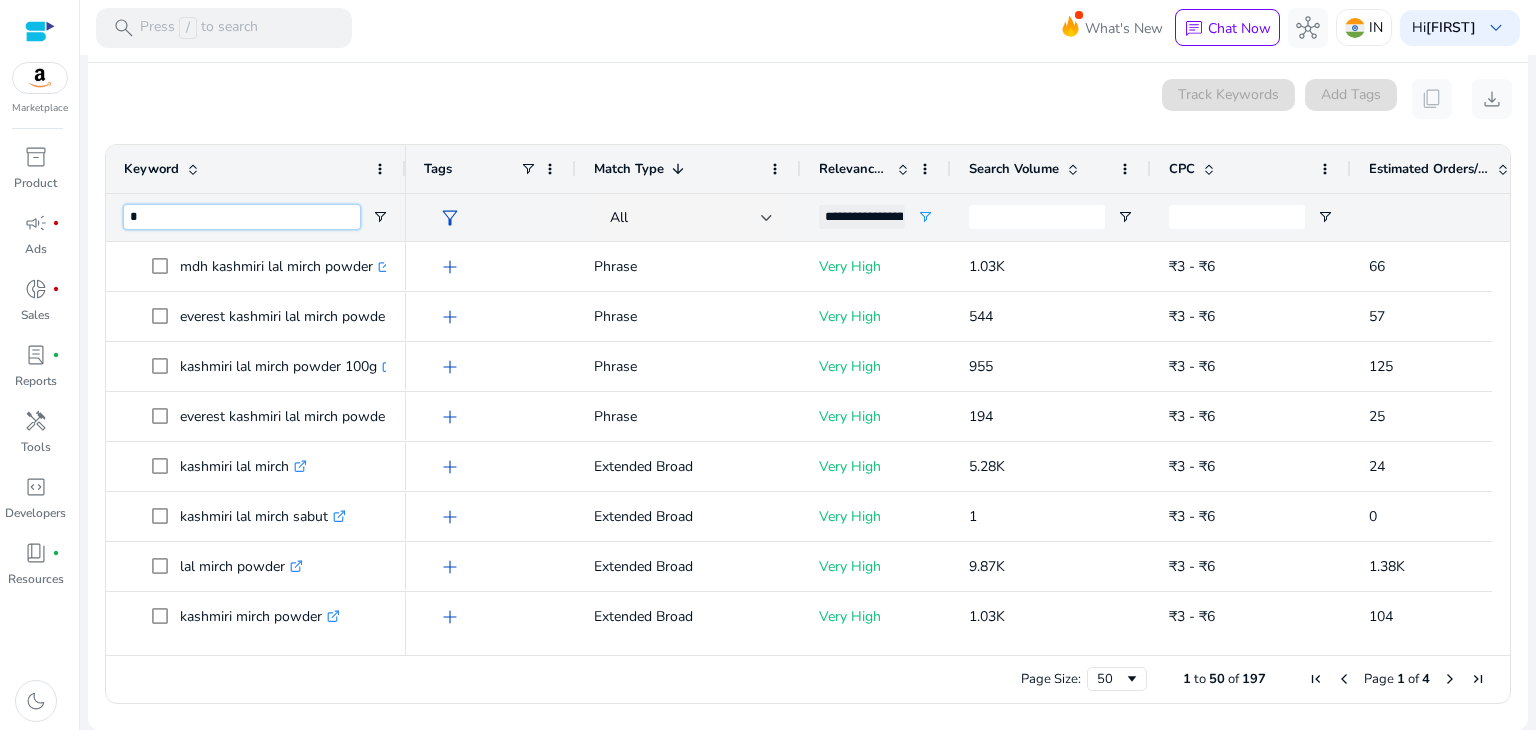type on "**" 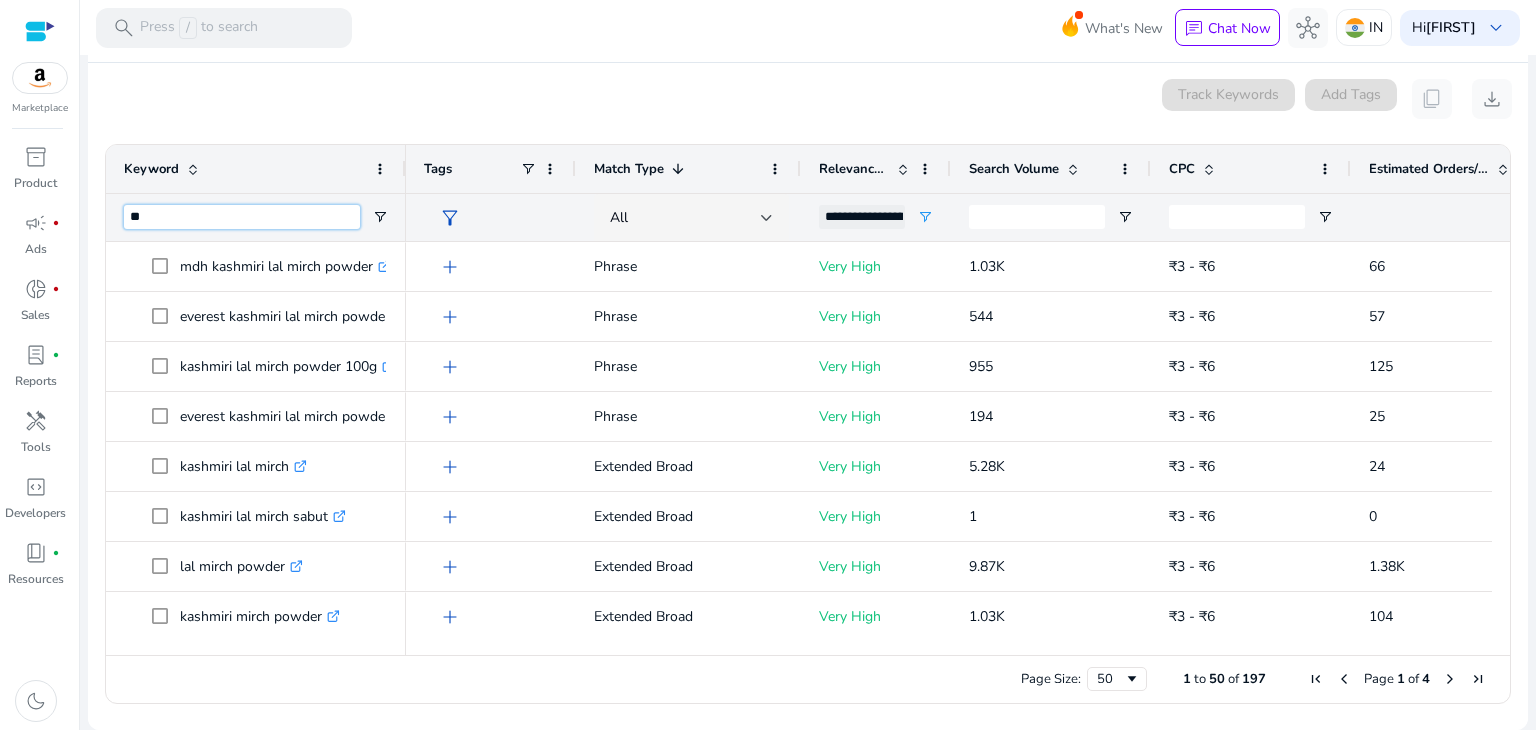type on "***" 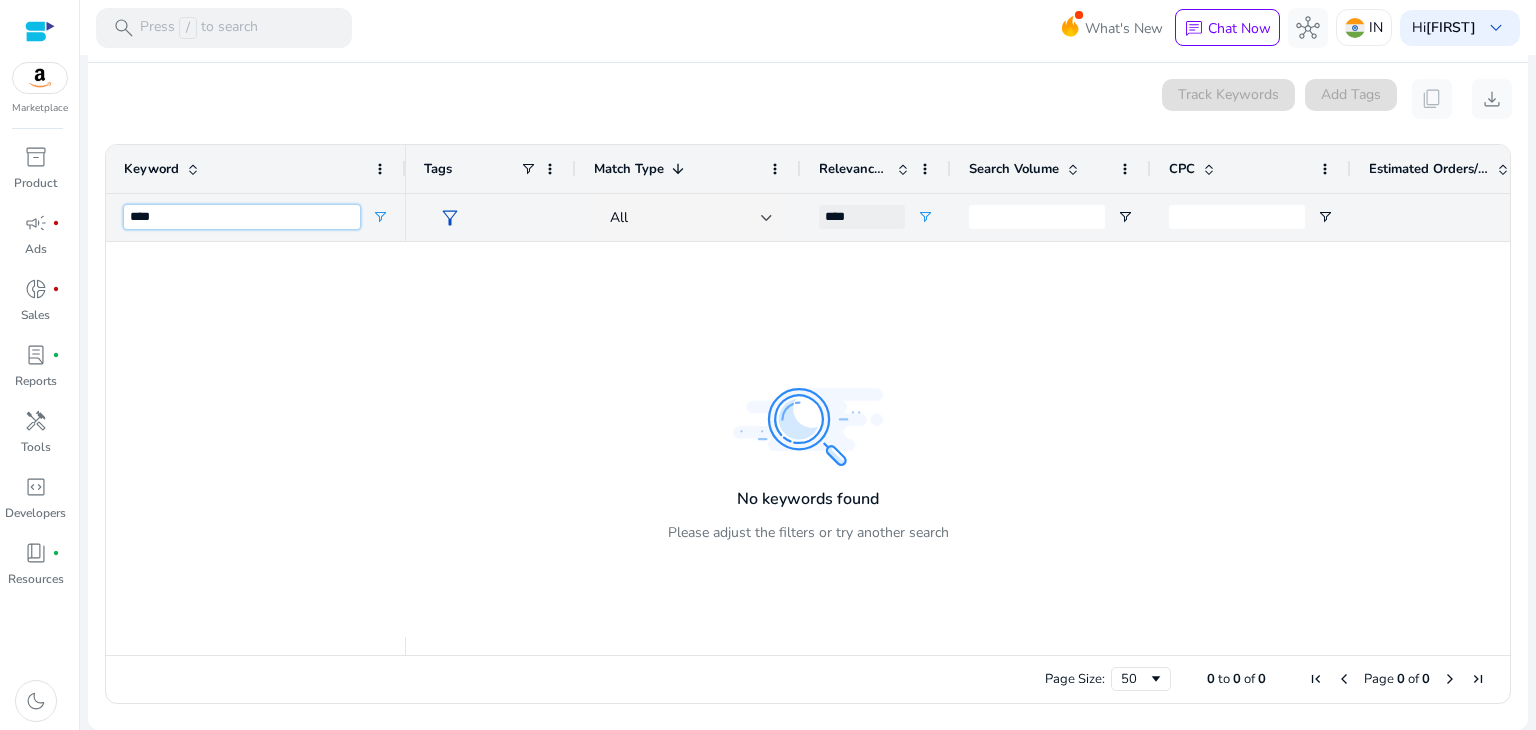 type on "*****" 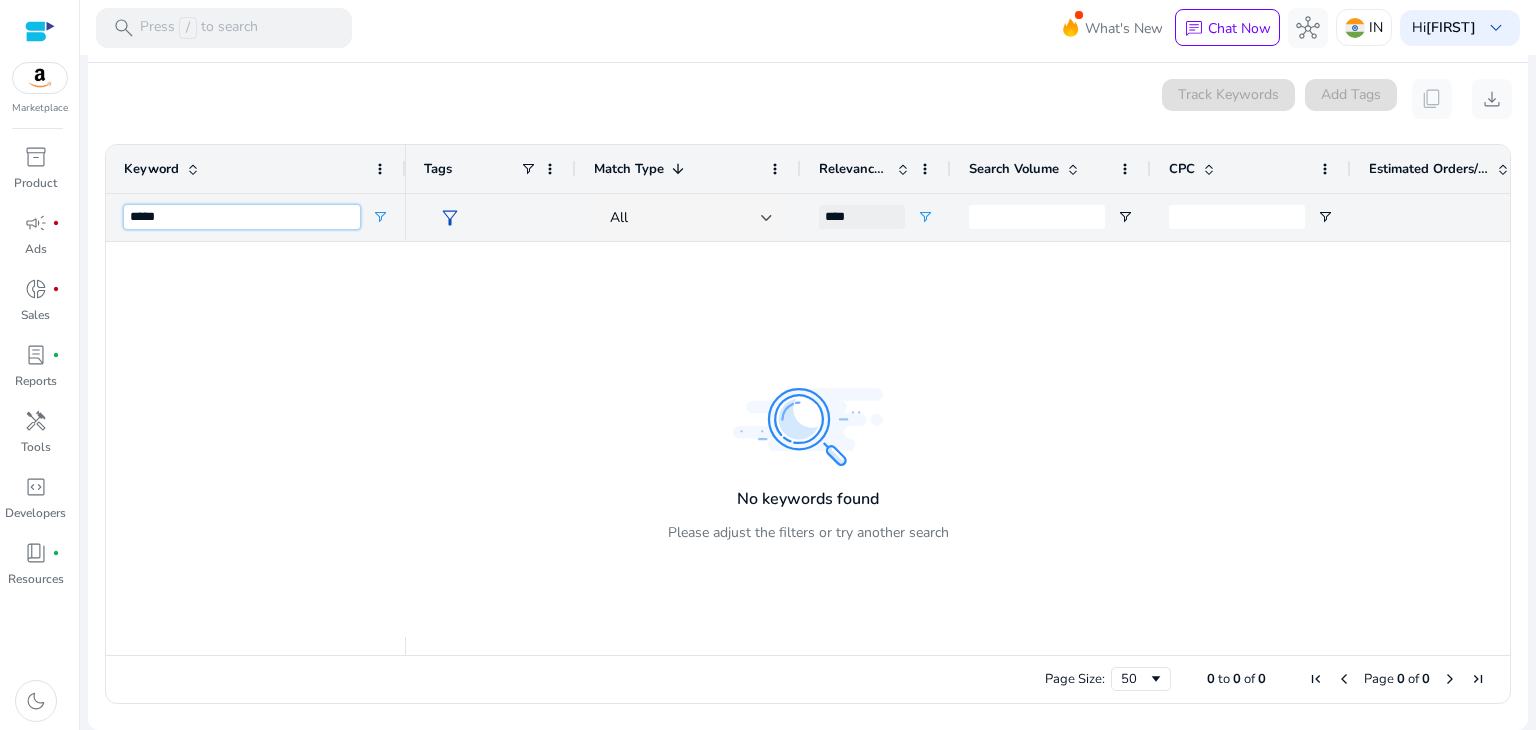 type on "**********" 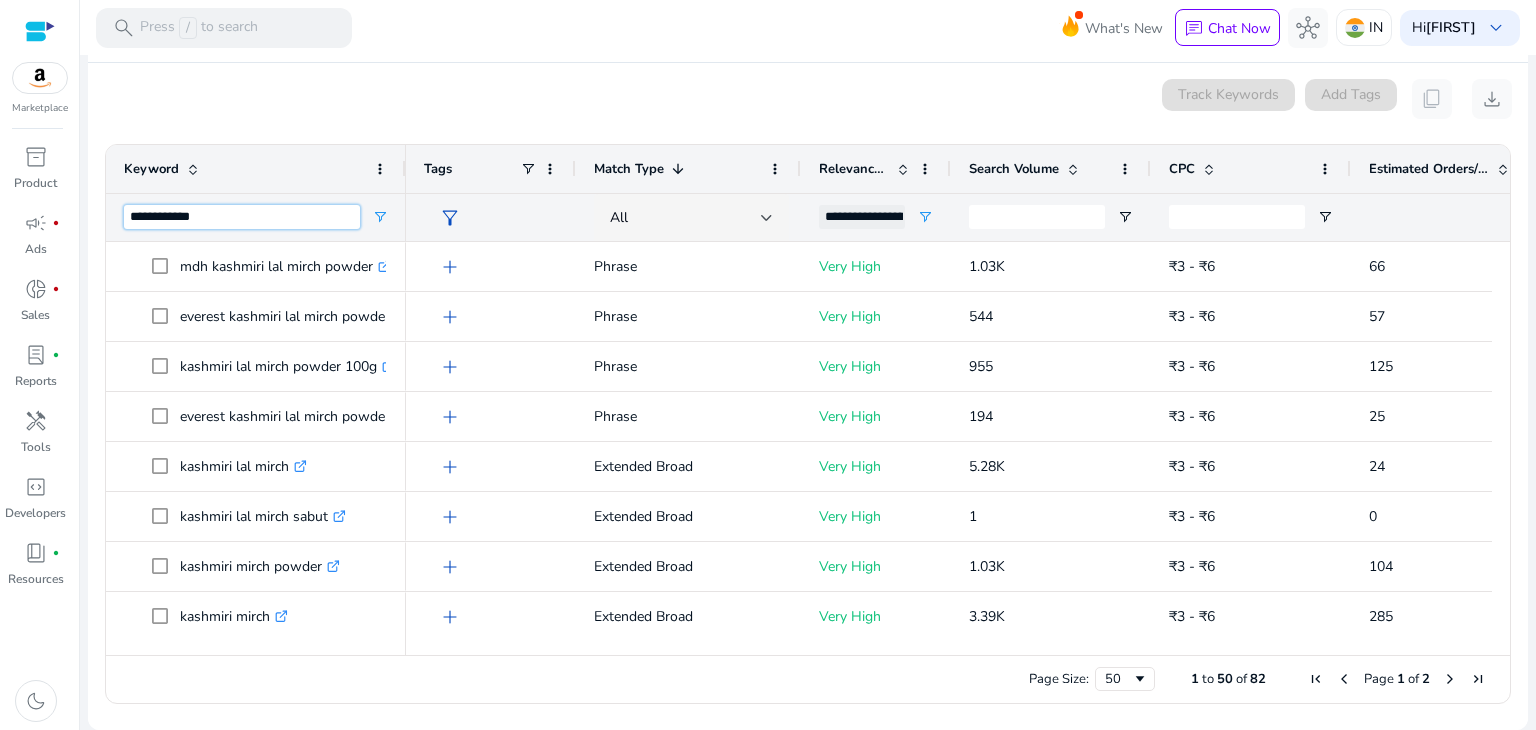 type on "**********" 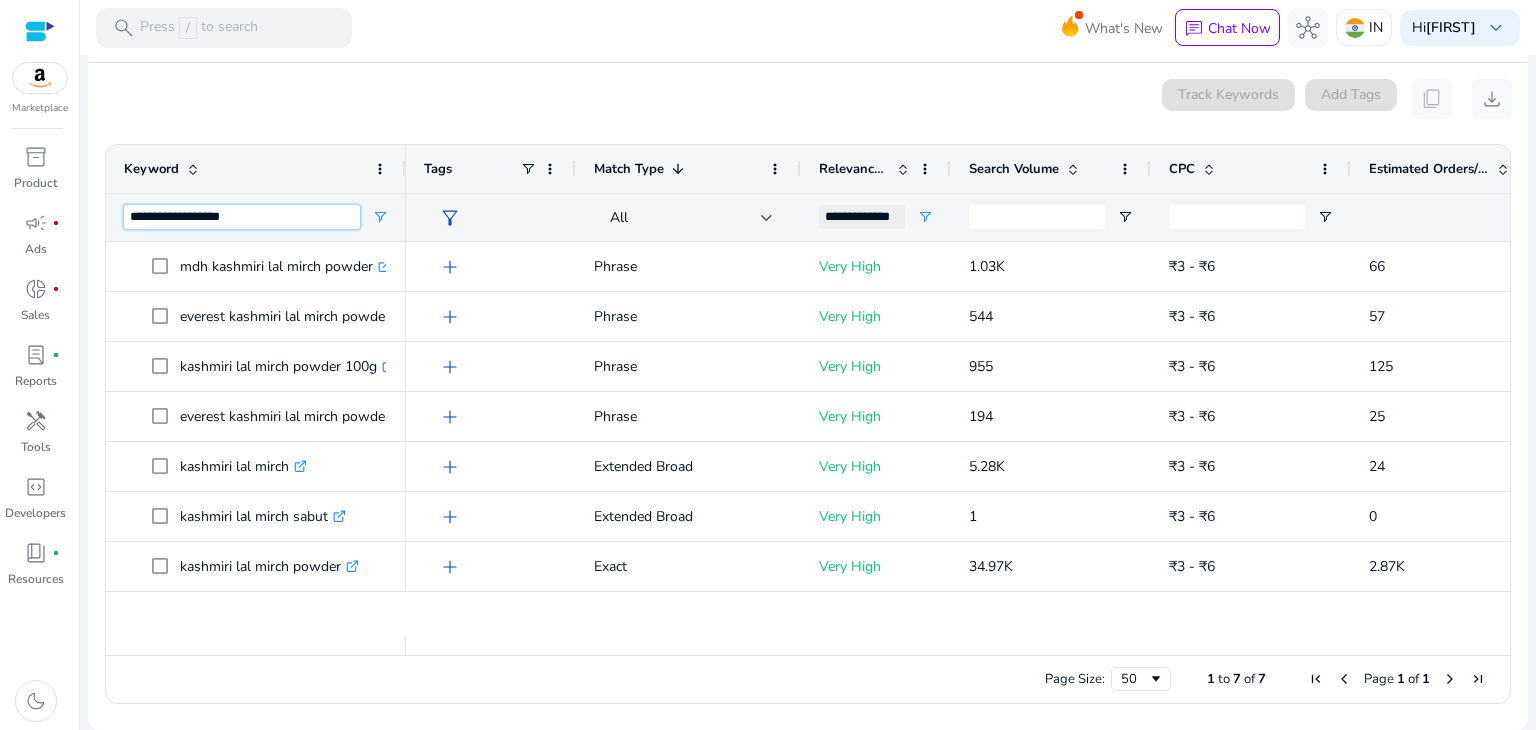 type on "**********" 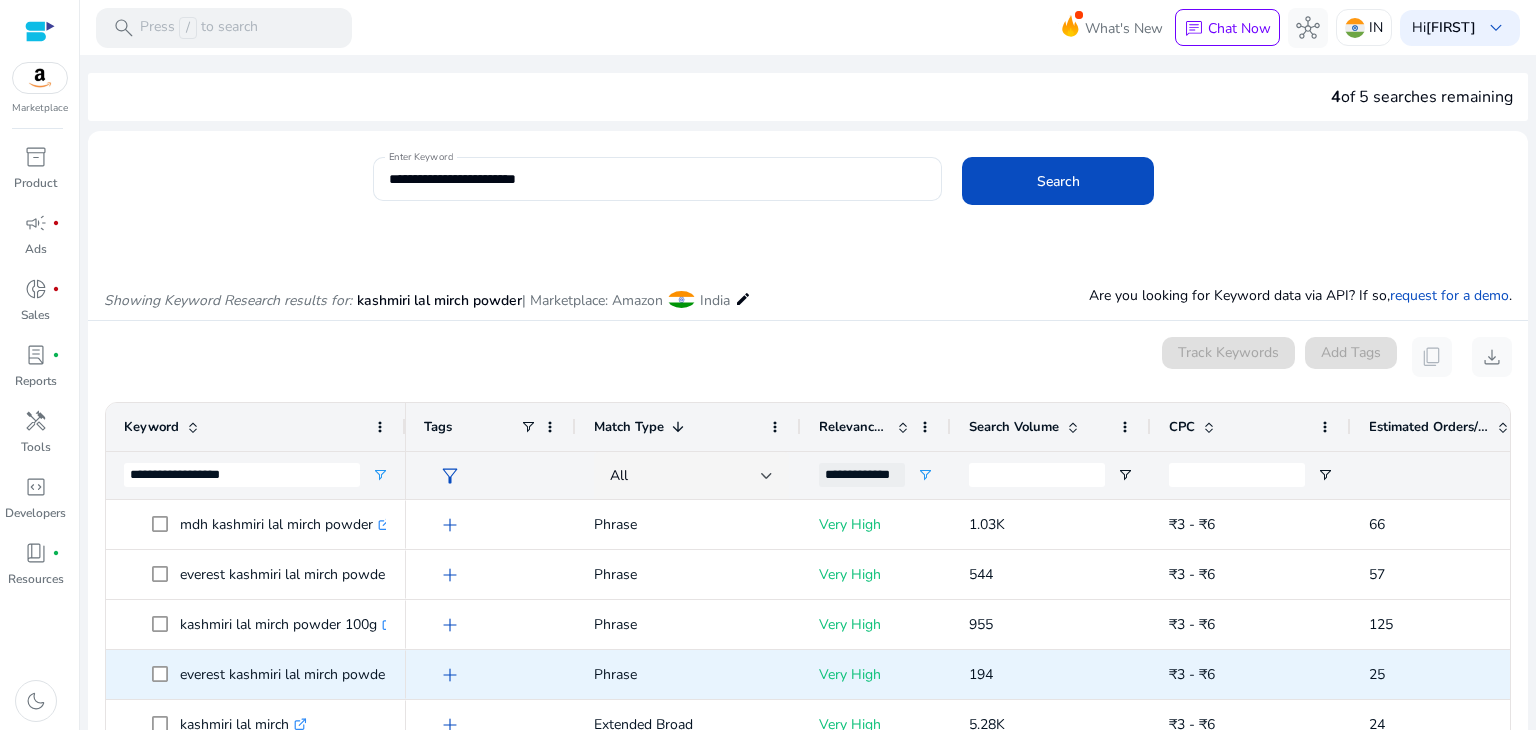 scroll, scrollTop: 0, scrollLeft: 0, axis: both 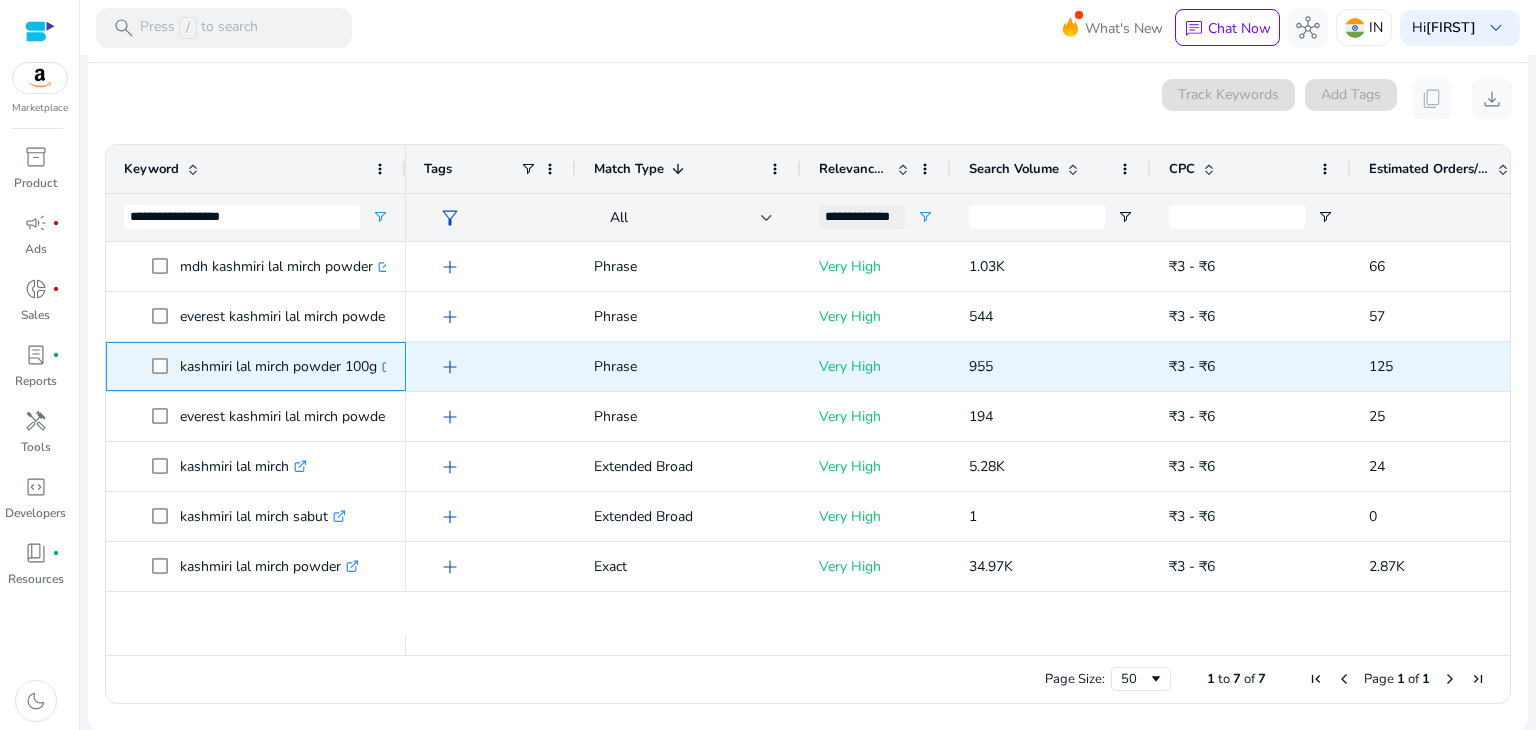 drag, startPoint x: 179, startPoint y: 365, endPoint x: 381, endPoint y: 376, distance: 202.29929 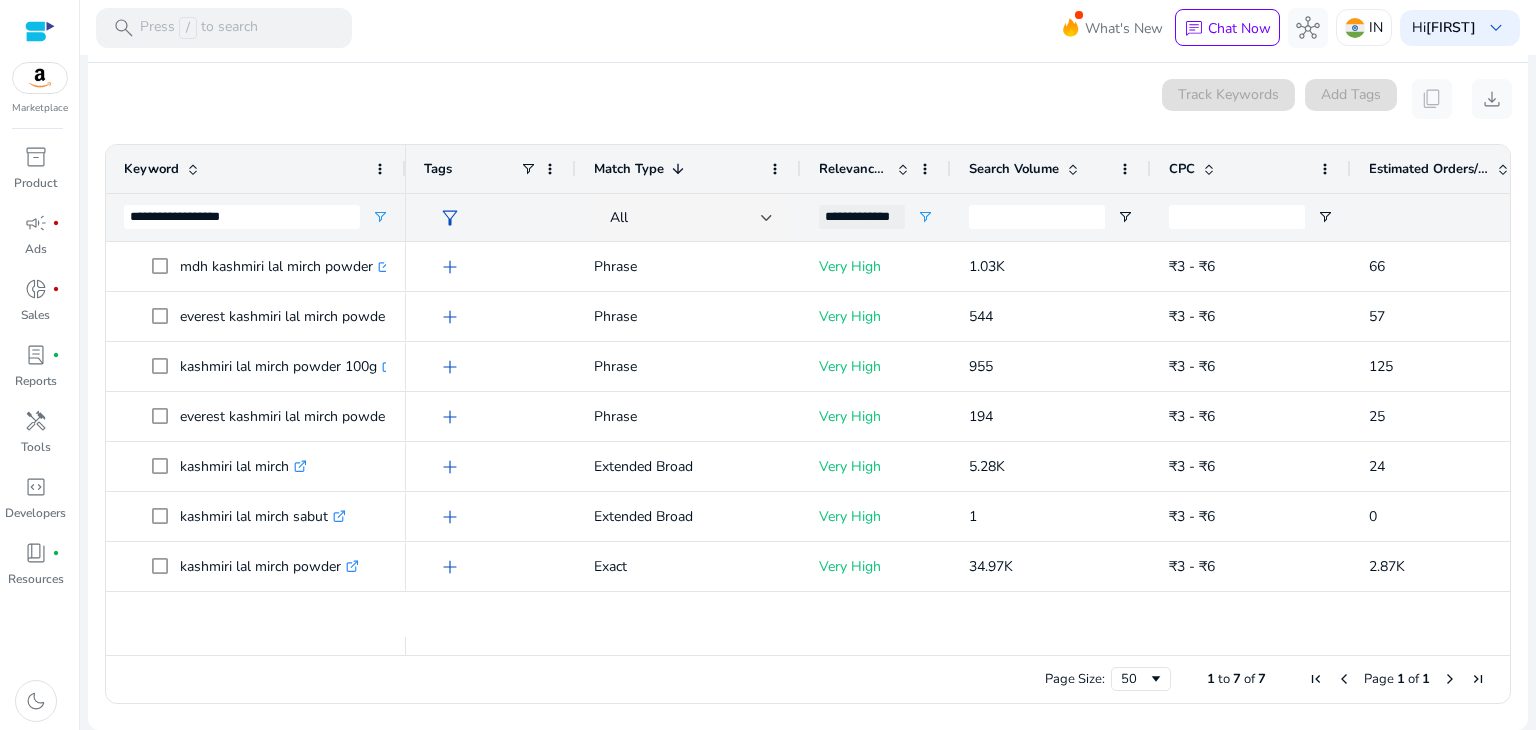 click on "0 keyword(s) selected   Track Keywords   Add Tags   content_copy   download" at bounding box center [808, 99] 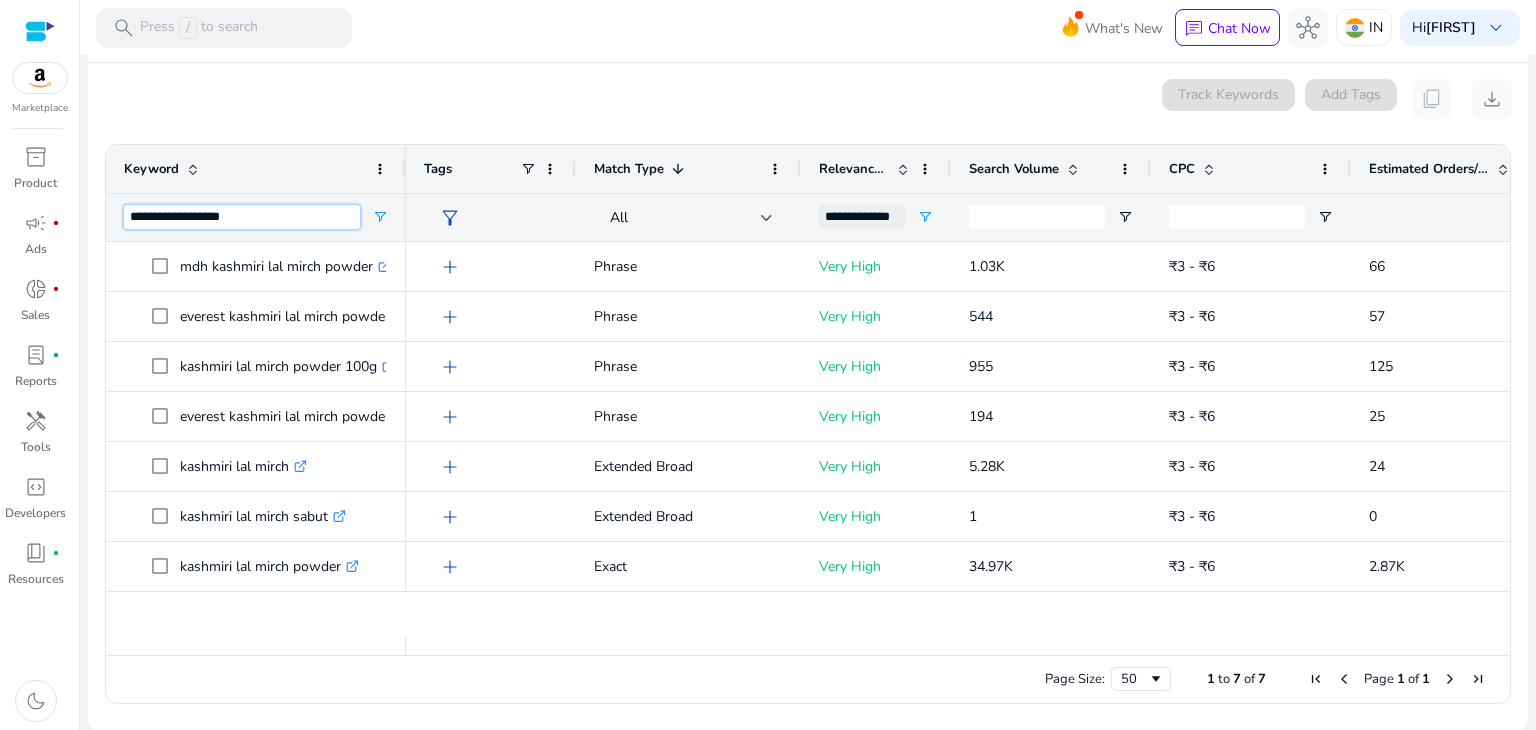 click on "**********" at bounding box center [242, 217] 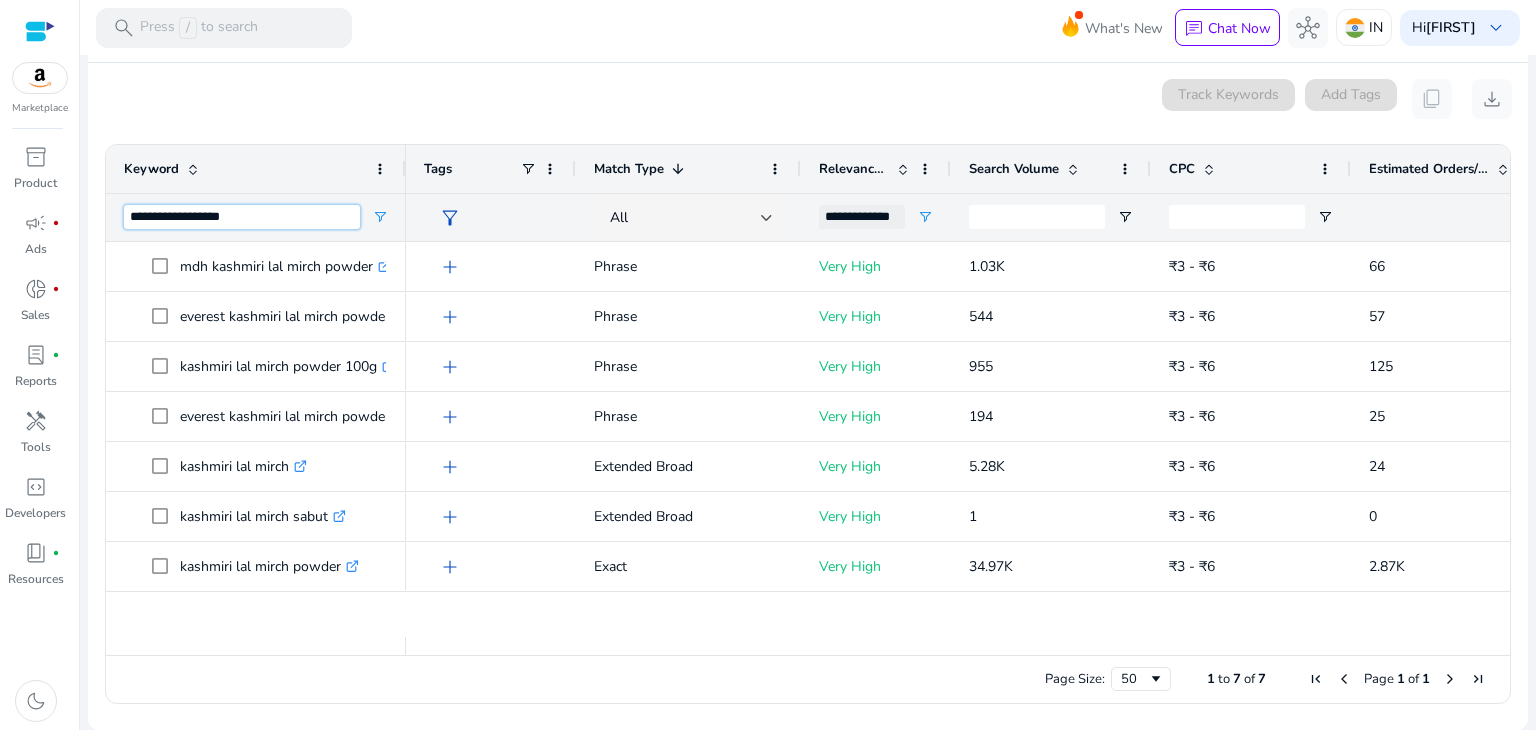 click on "**********" at bounding box center [242, 217] 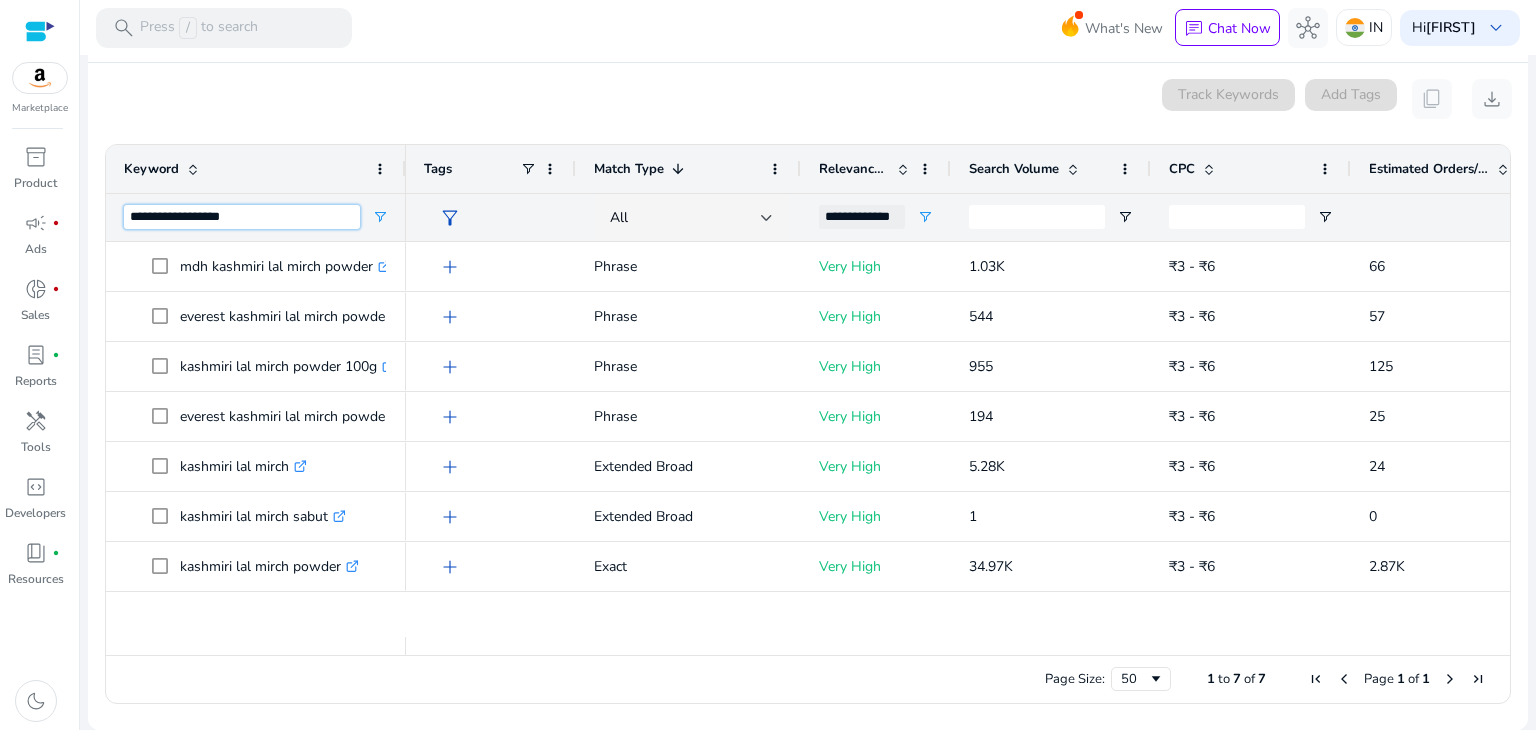 click on "**********" at bounding box center [242, 217] 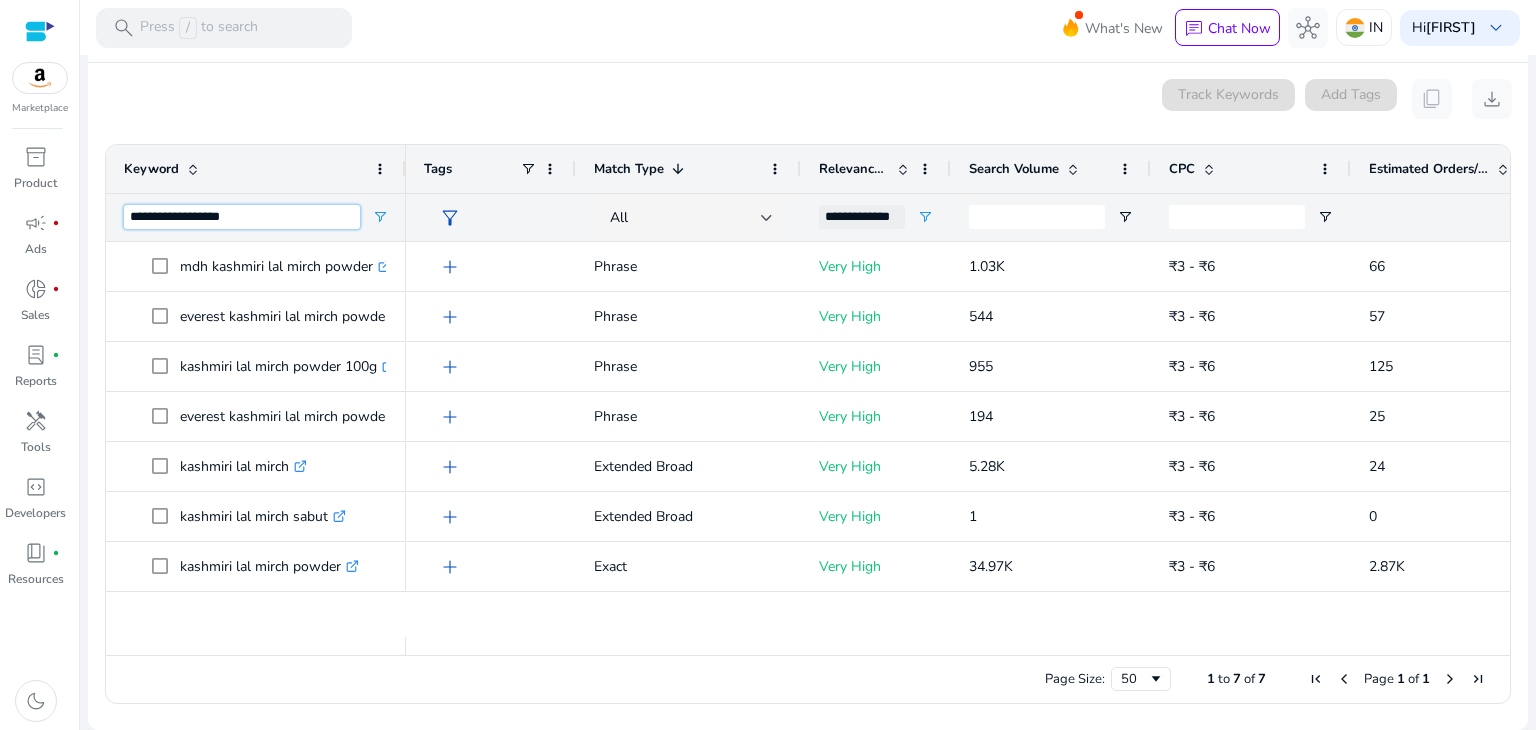 type 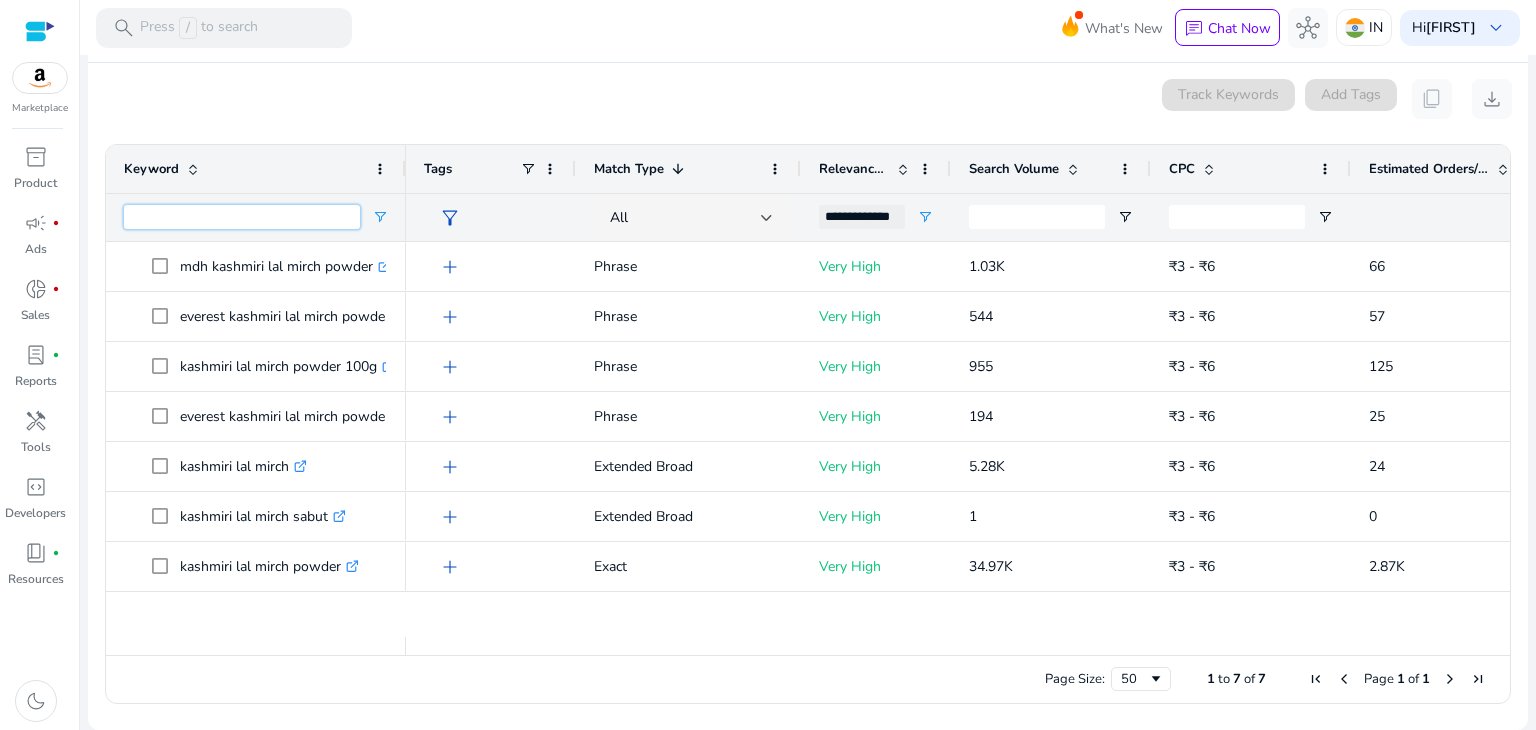 type on "**********" 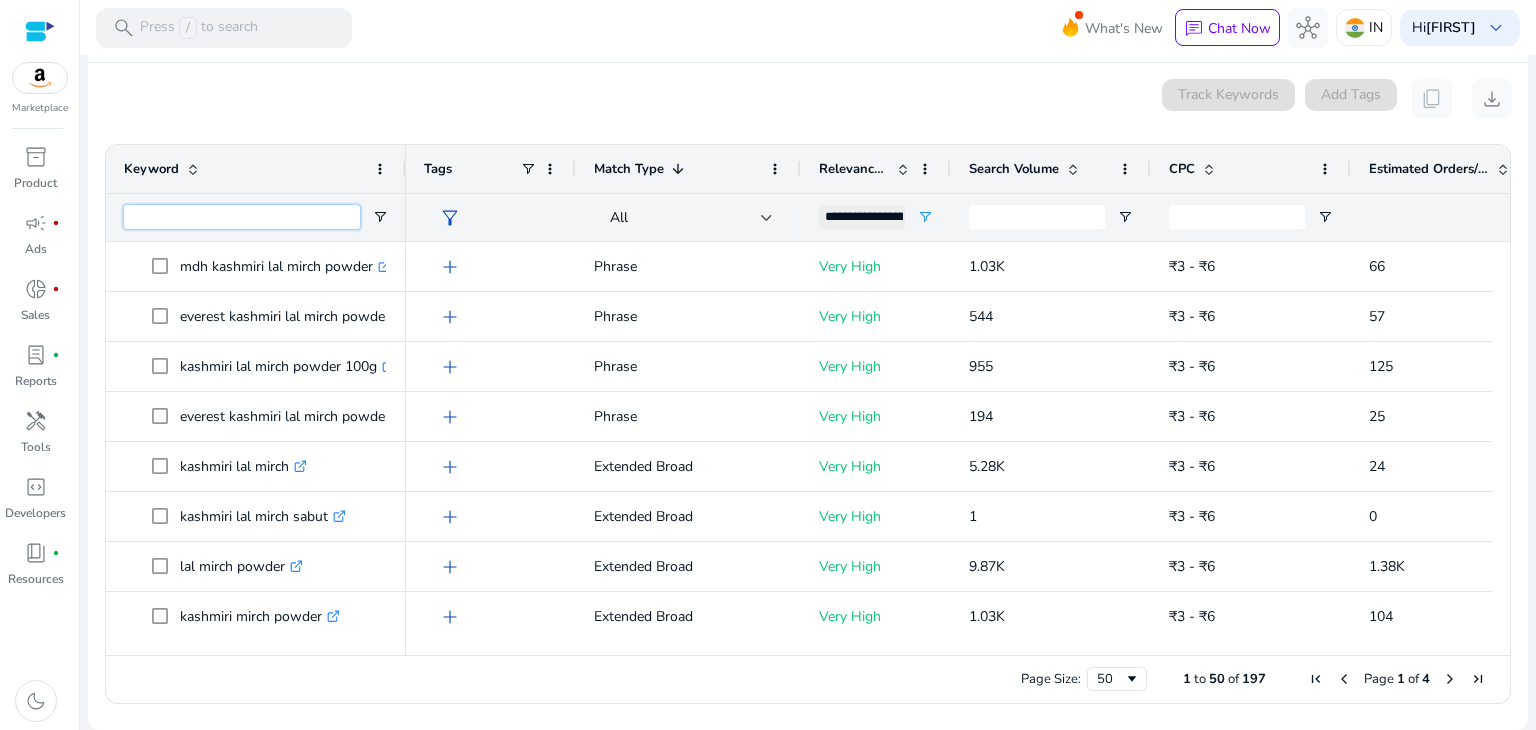 type 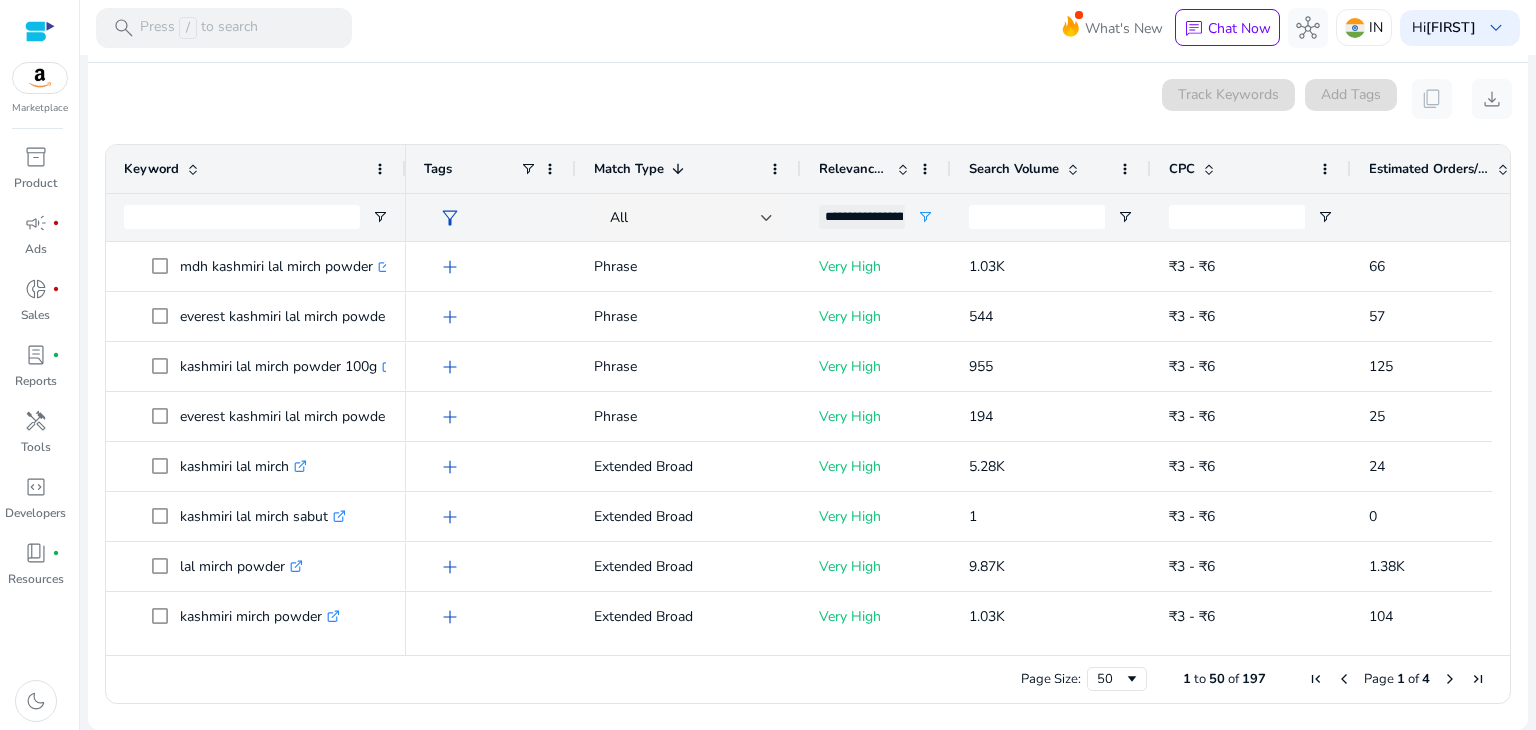 click on "0 keyword(s) selected   Track Keywords   Add Tags   content_copy   download" at bounding box center [808, 99] 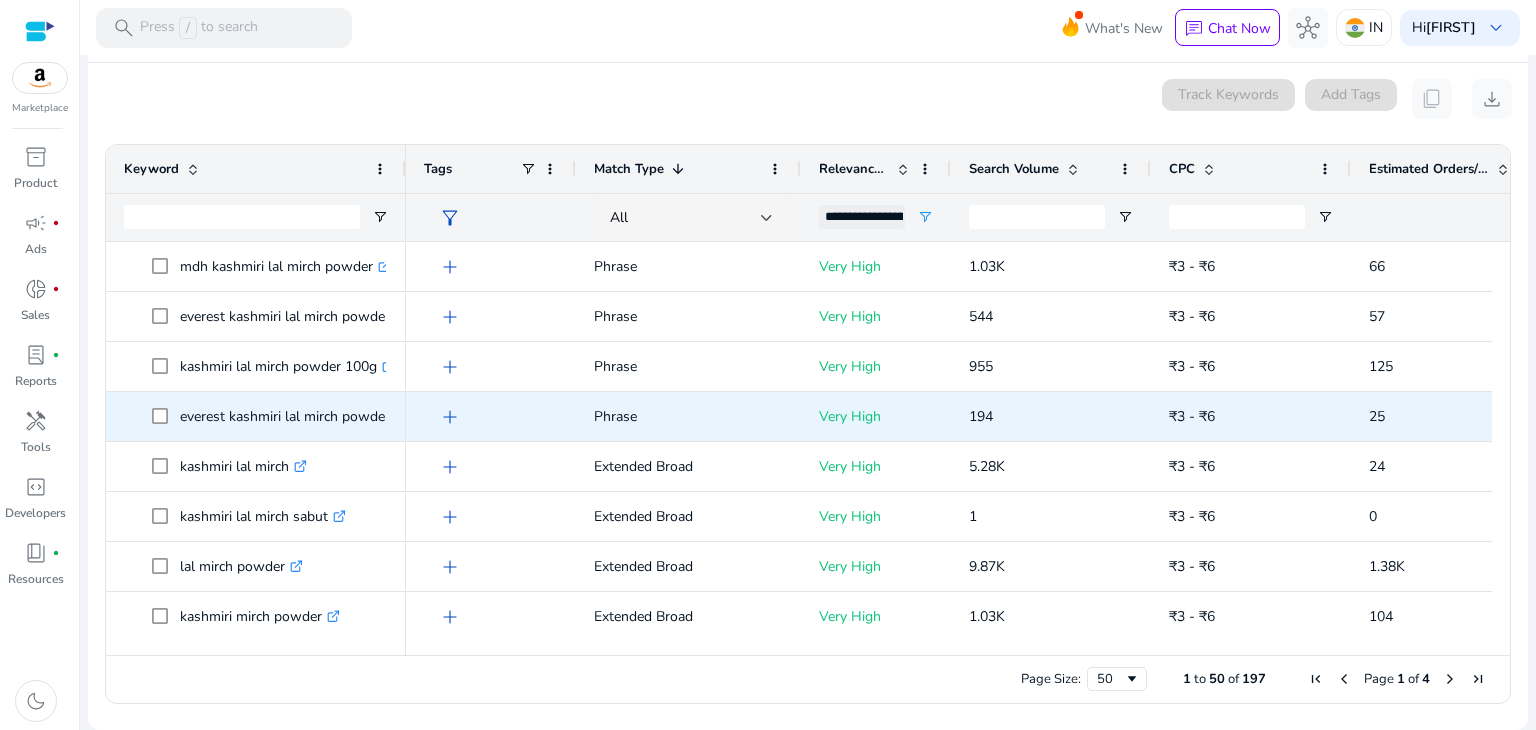 scroll, scrollTop: 79, scrollLeft: 0, axis: vertical 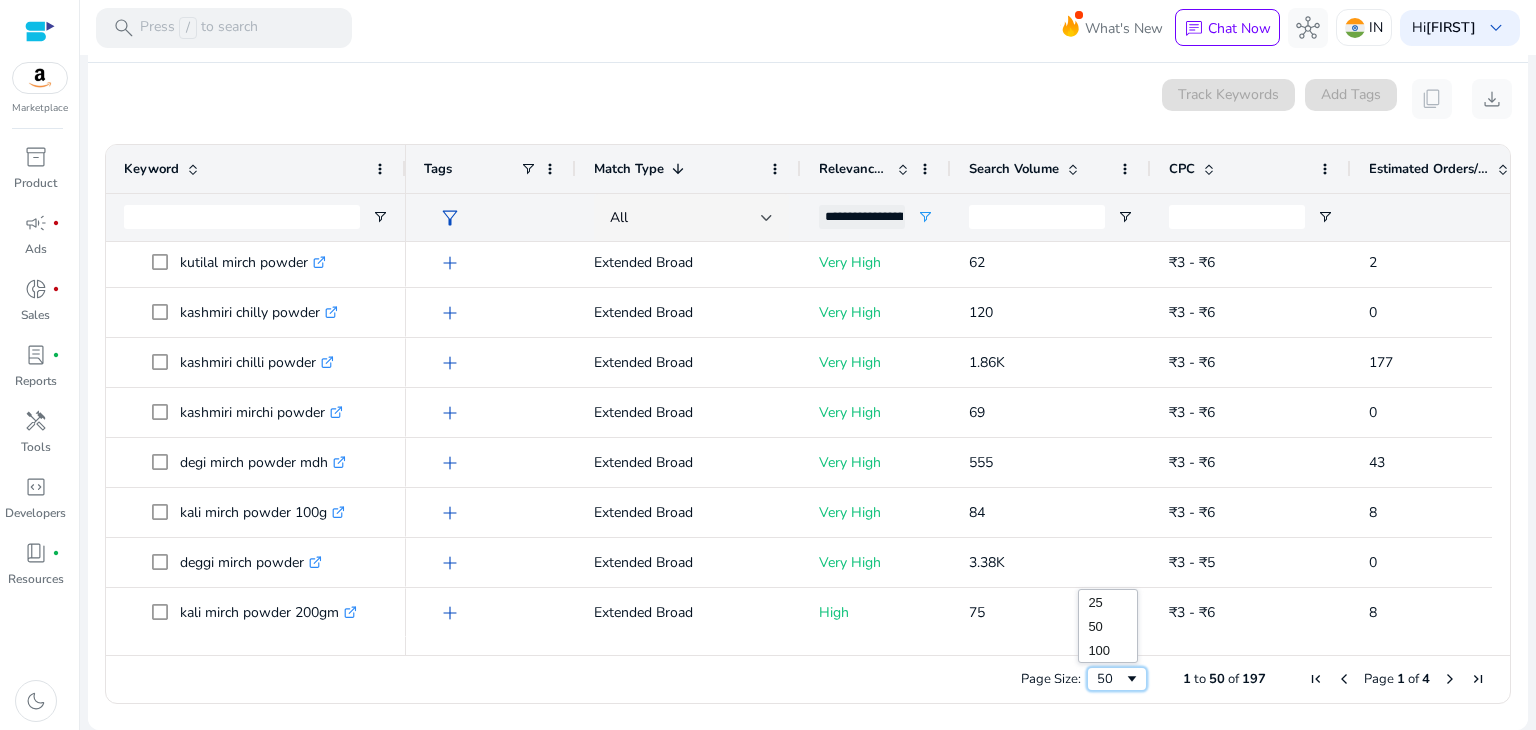 click on "50" at bounding box center (1110, 679) 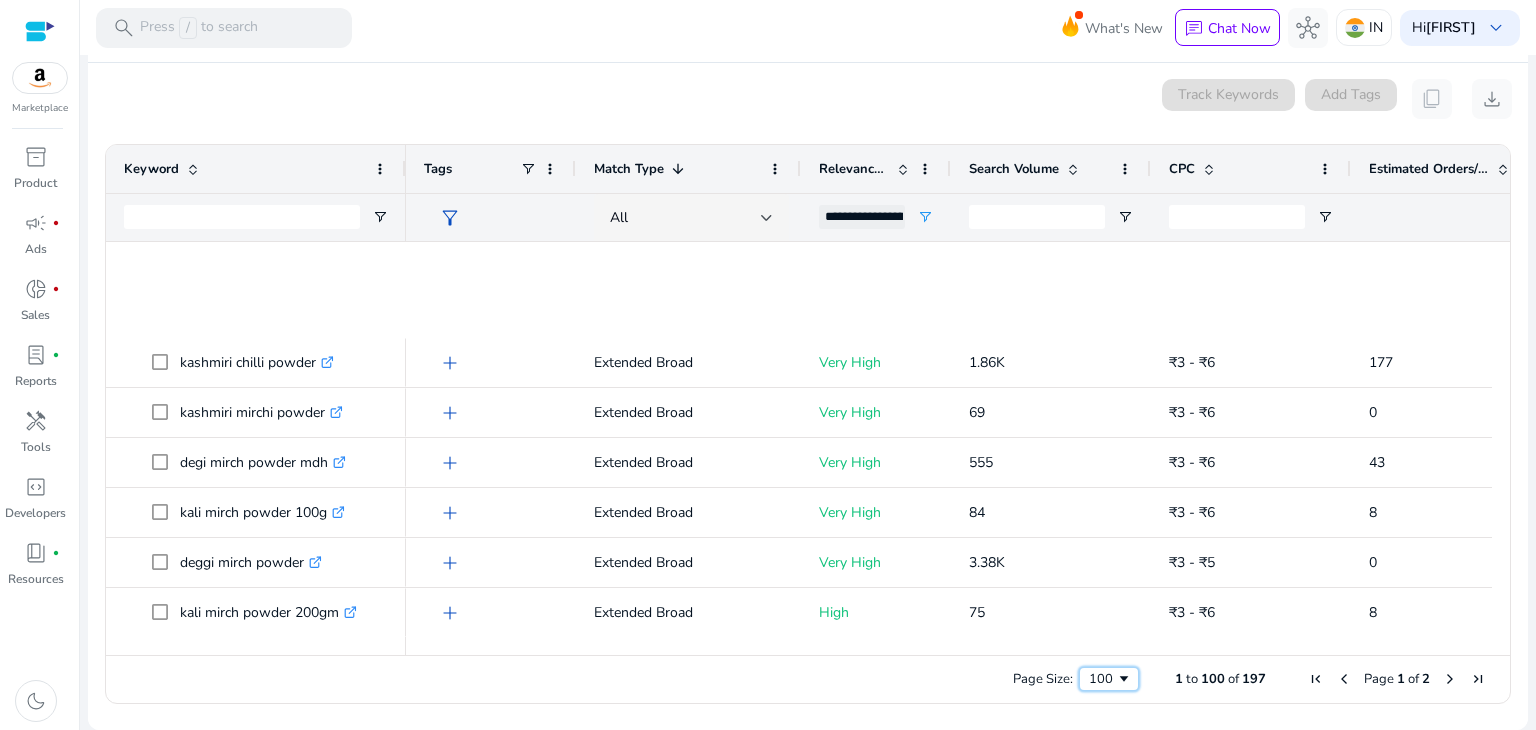 scroll, scrollTop: 3143, scrollLeft: 0, axis: vertical 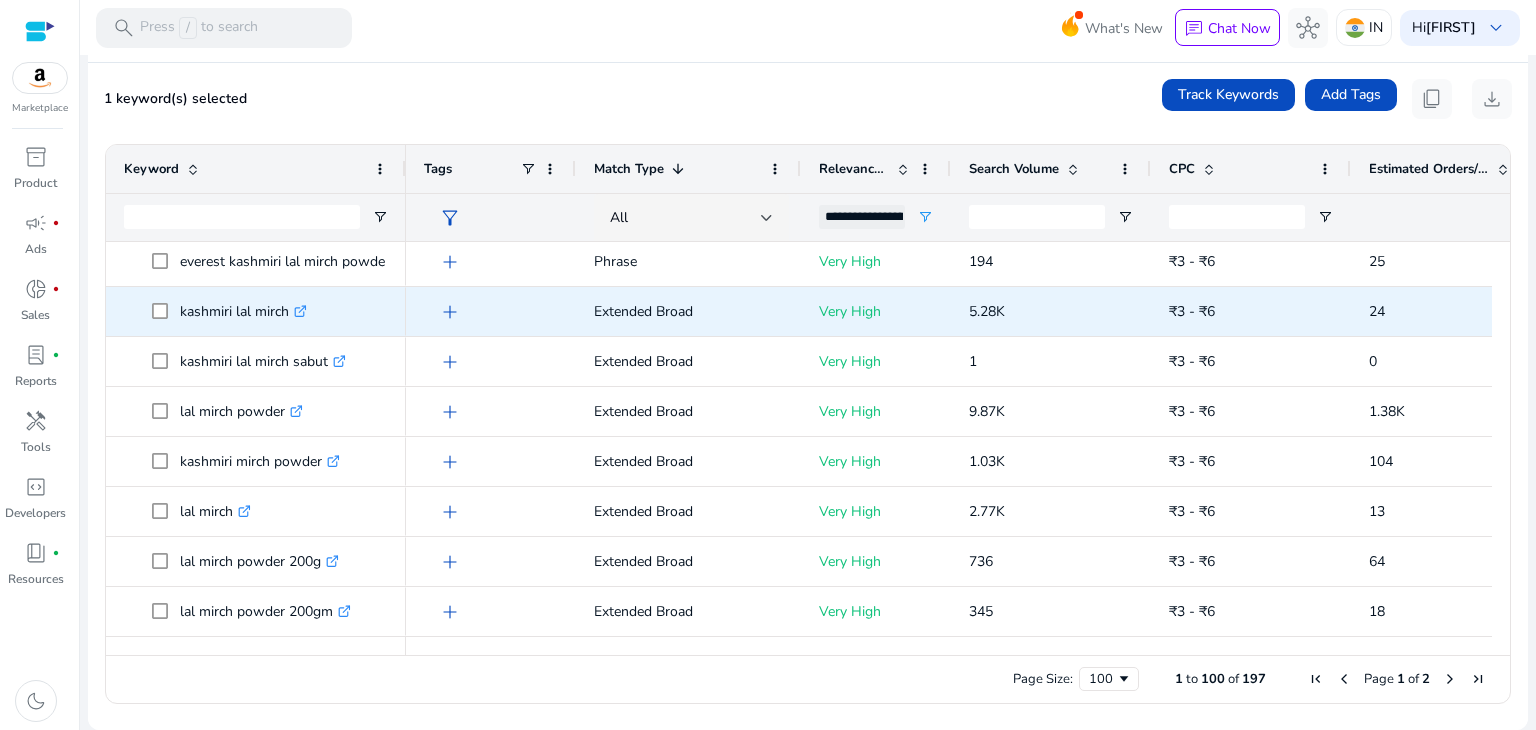 click at bounding box center (166, 311) 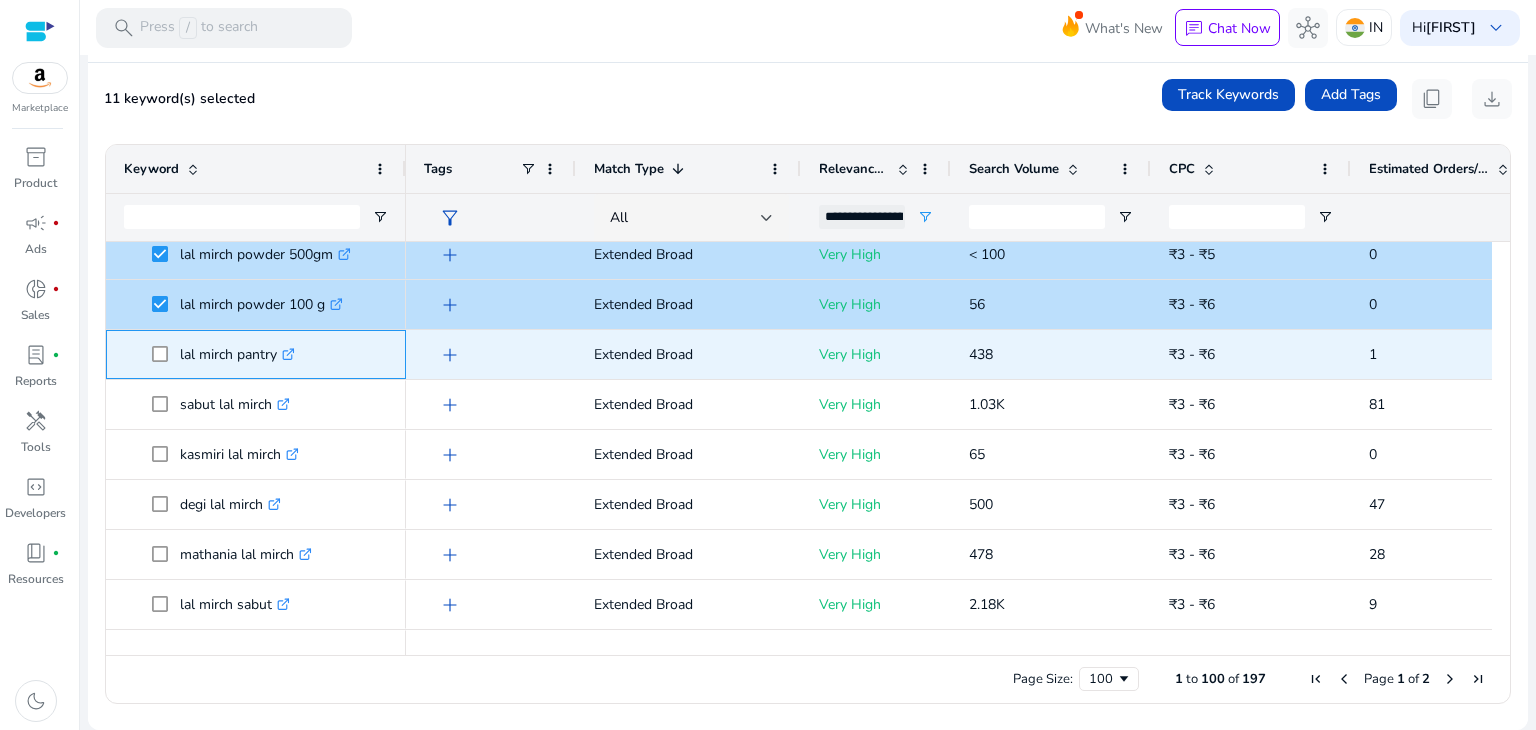 click at bounding box center (166, 354) 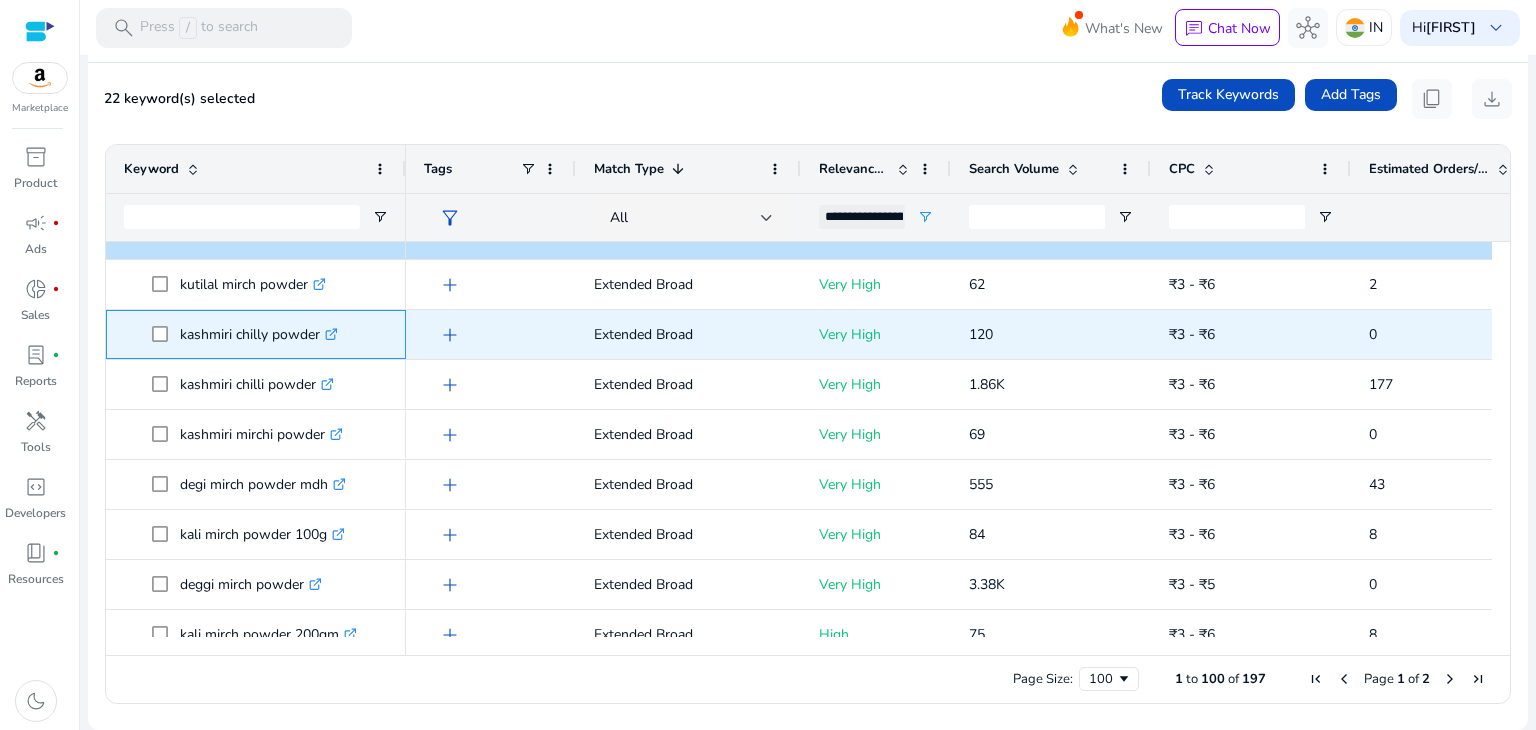 click at bounding box center (166, 334) 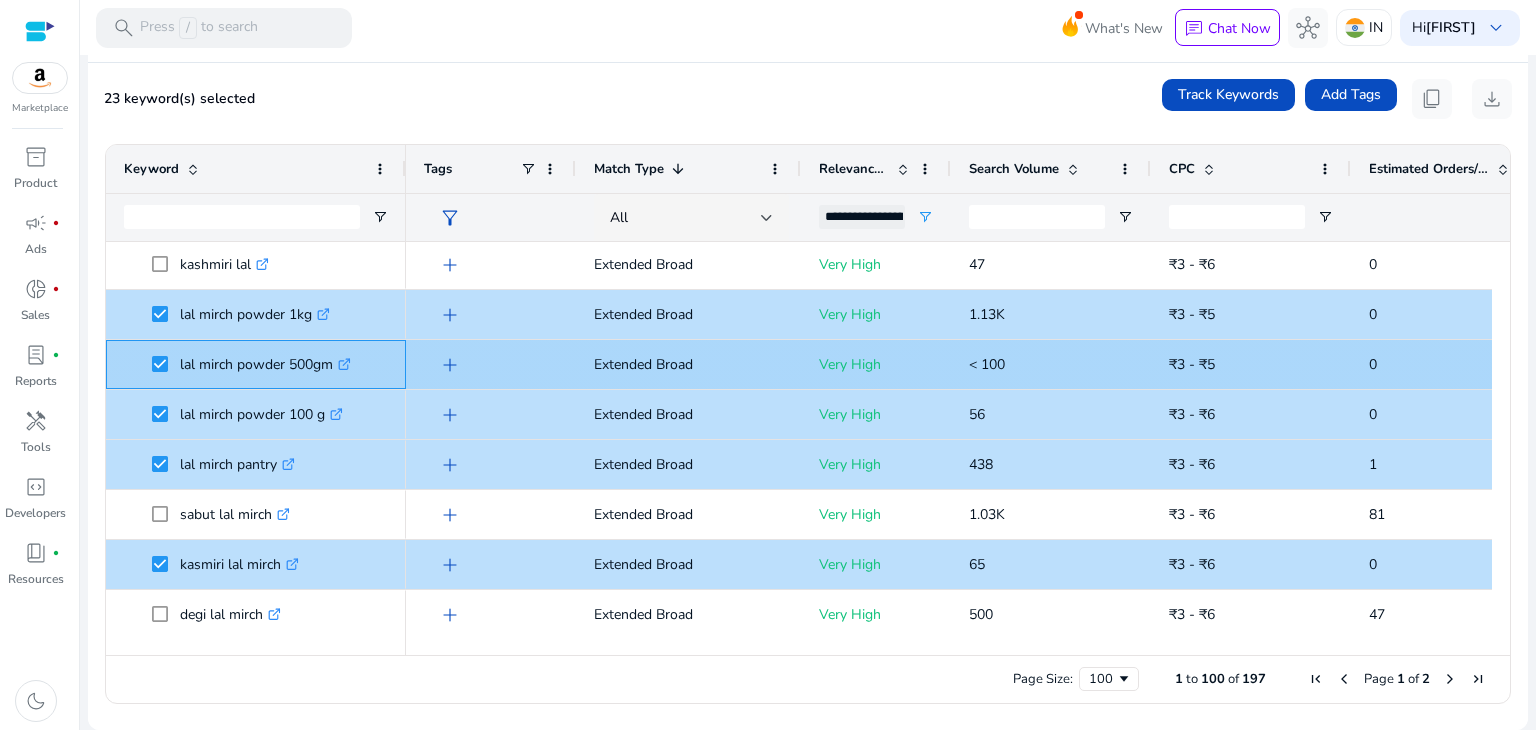 click at bounding box center (166, 364) 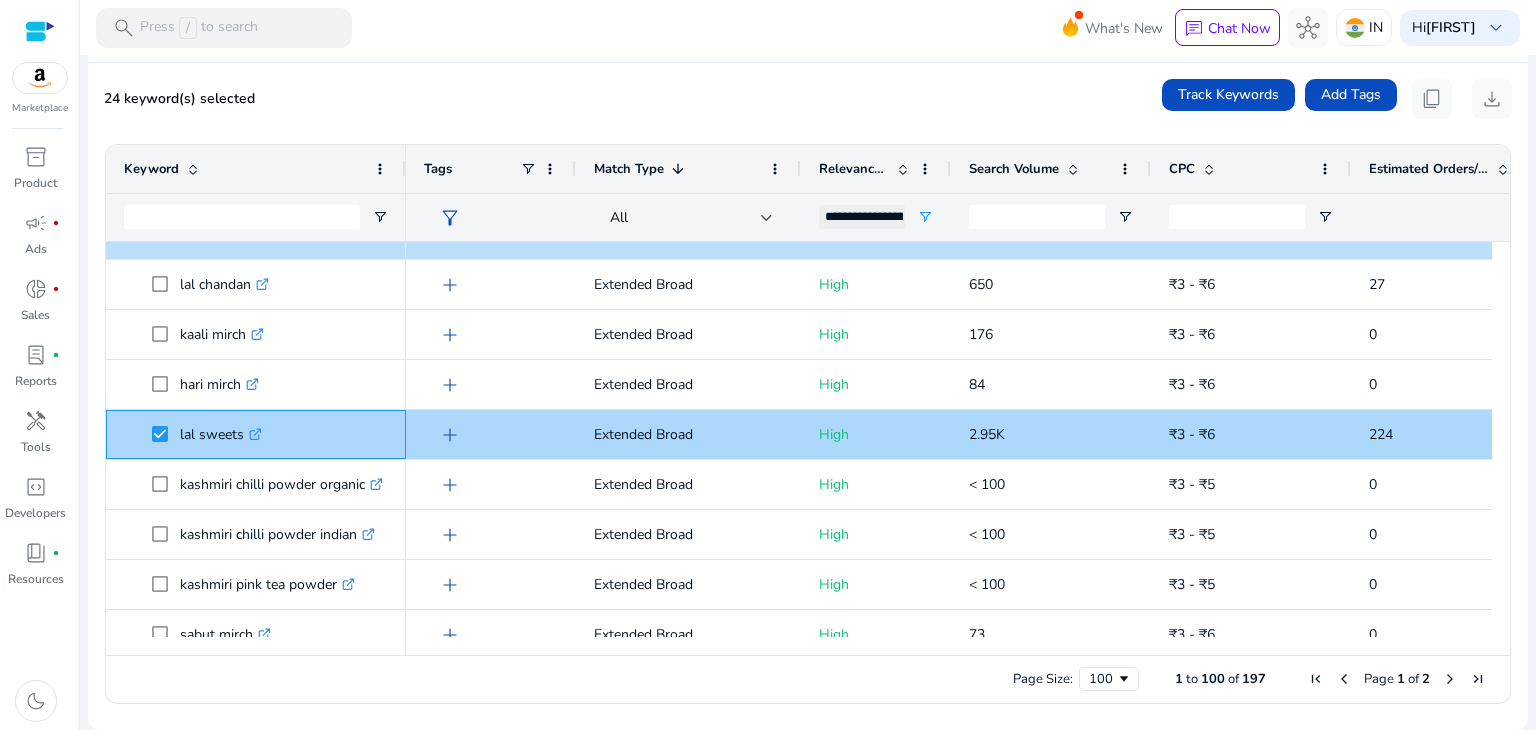 click on "lal sweets  .st0{fill:#2c8af8}" at bounding box center [256, 434] 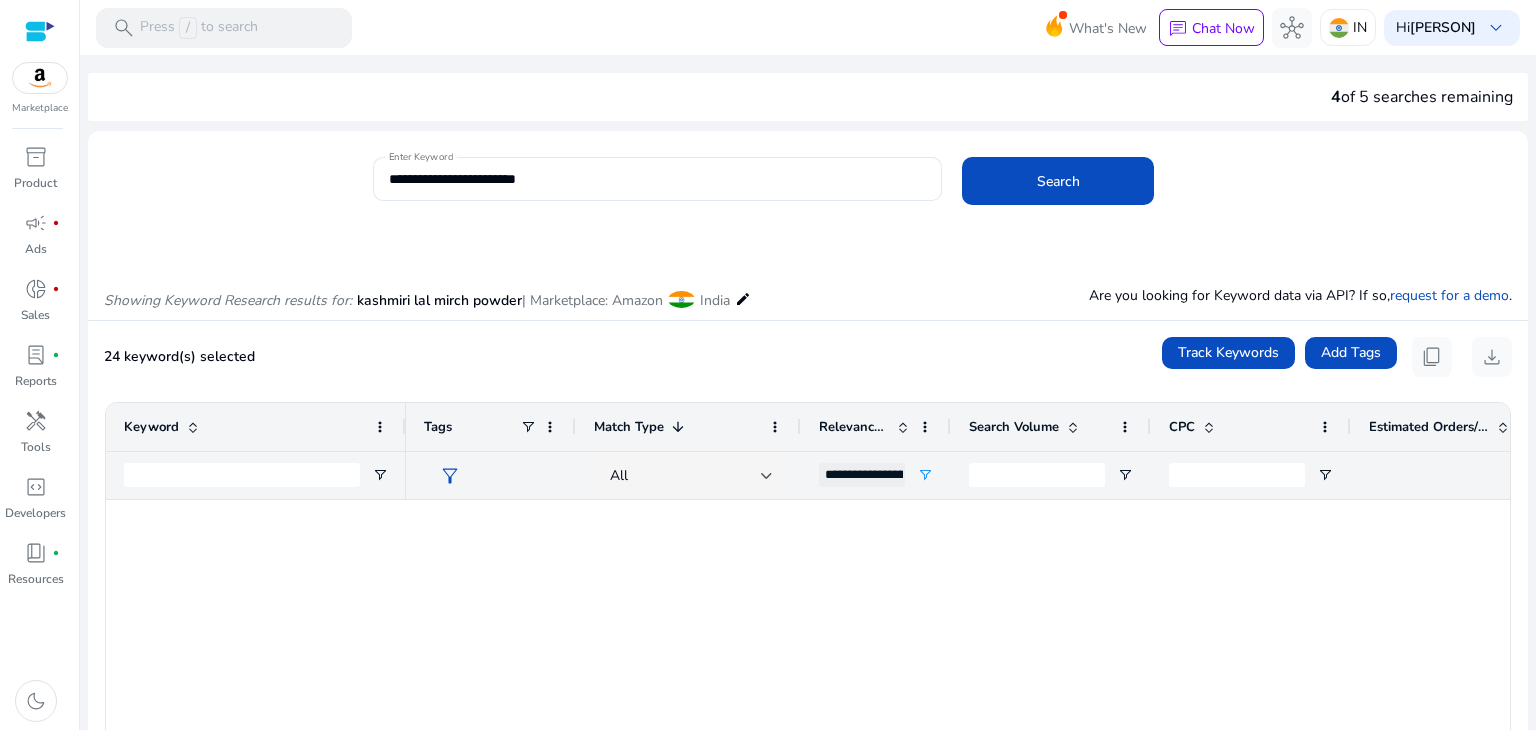 scroll, scrollTop: 0, scrollLeft: 0, axis: both 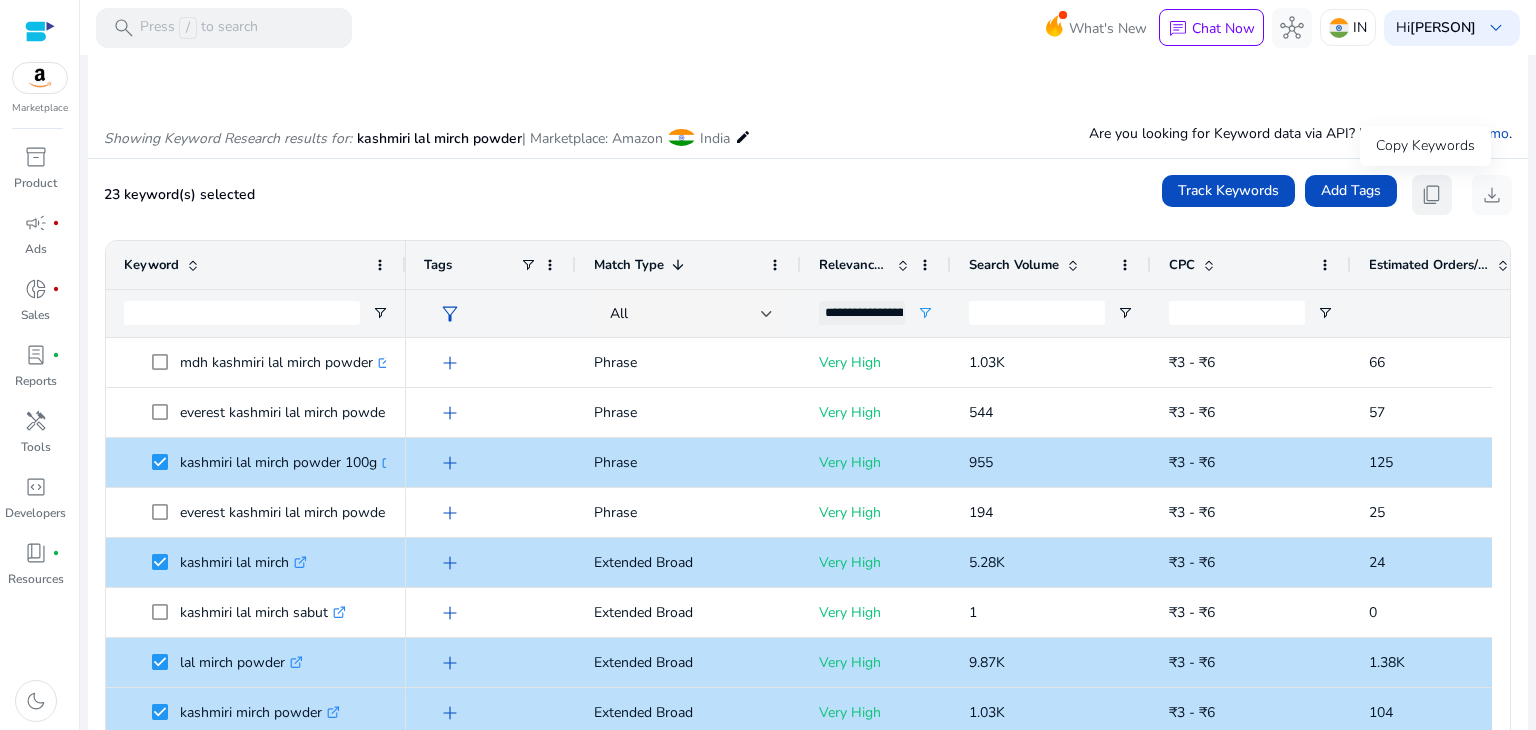click on "content_copy" at bounding box center [1432, 195] 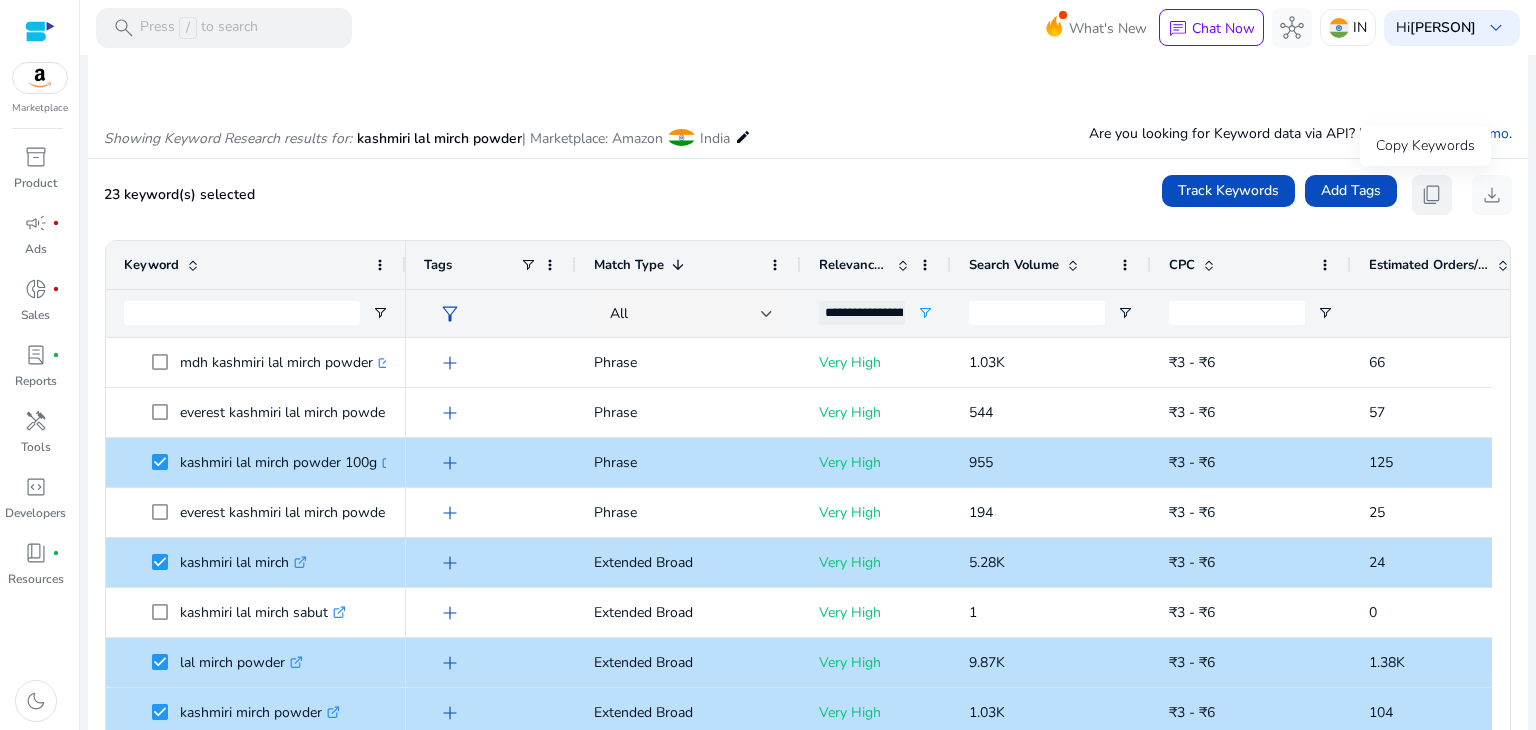 click on "content_copy" at bounding box center (1432, 195) 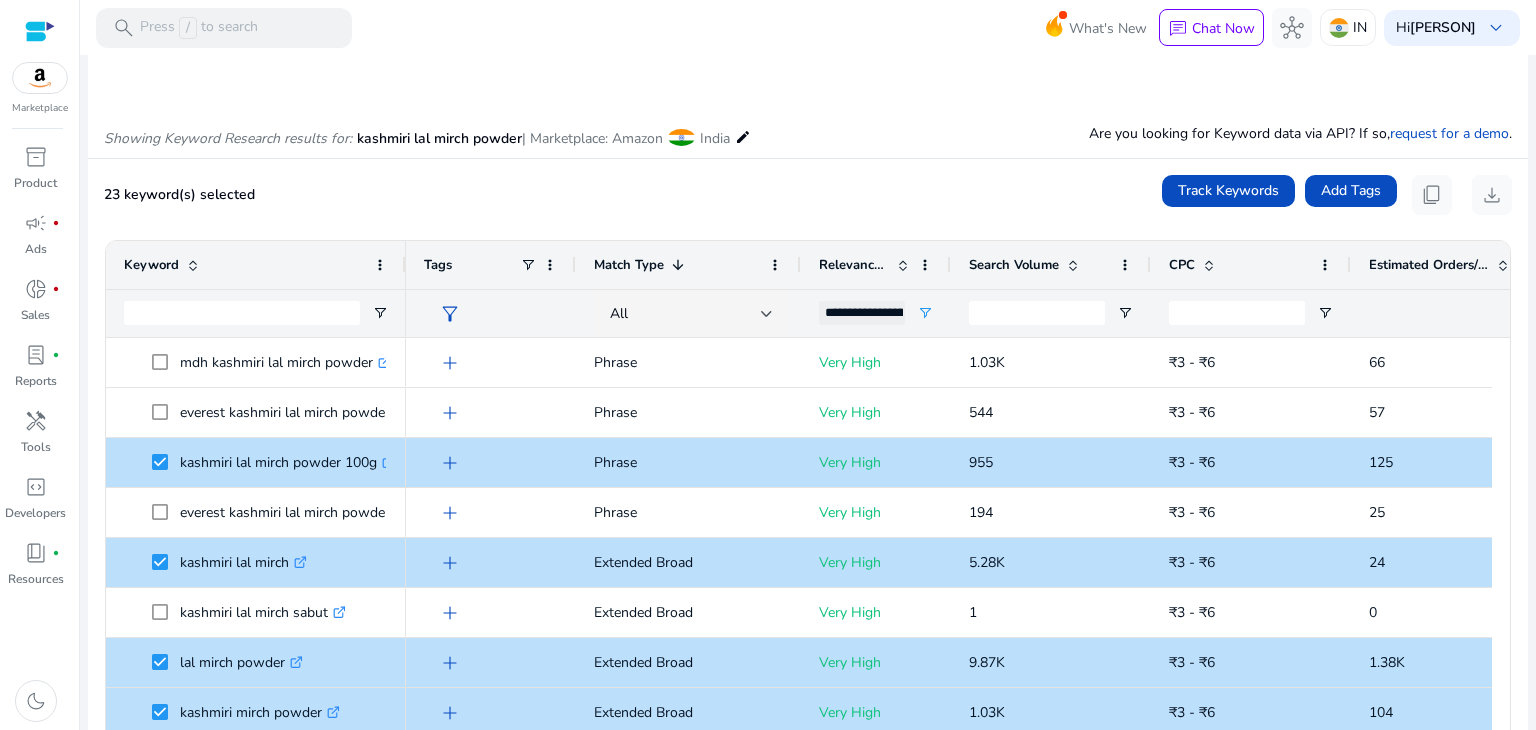 scroll, scrollTop: 0, scrollLeft: 0, axis: both 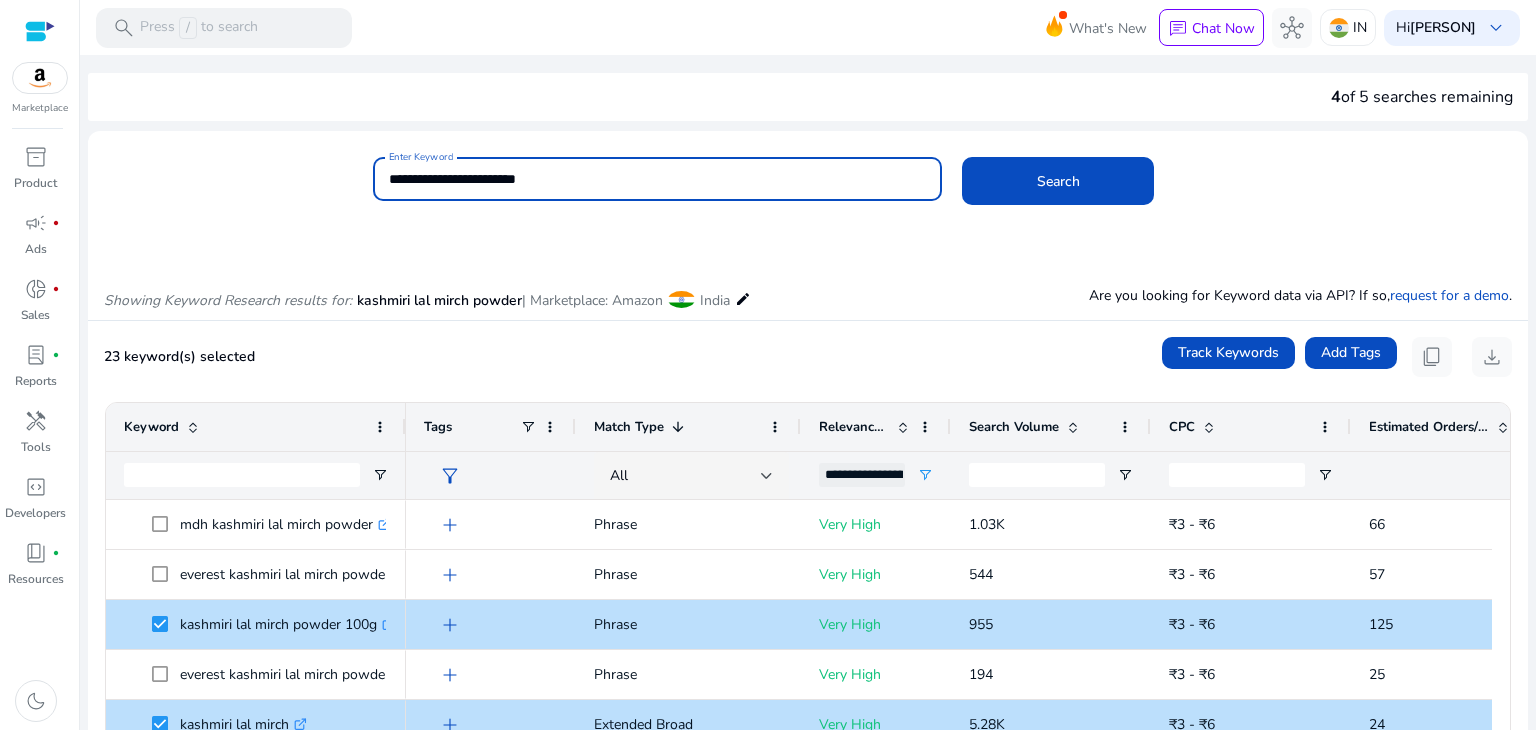 click on "**********" at bounding box center [658, 179] 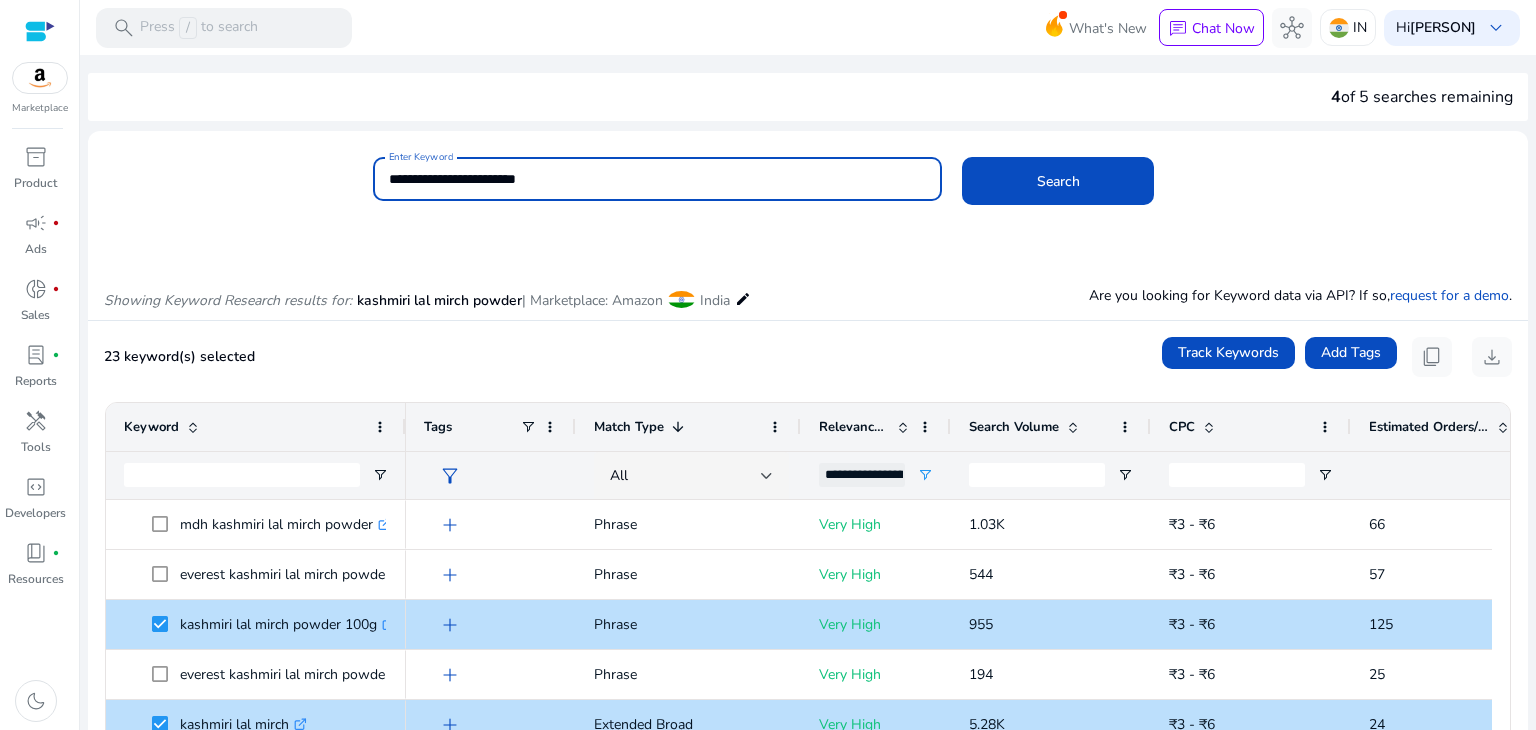 click on "**********" at bounding box center [658, 179] 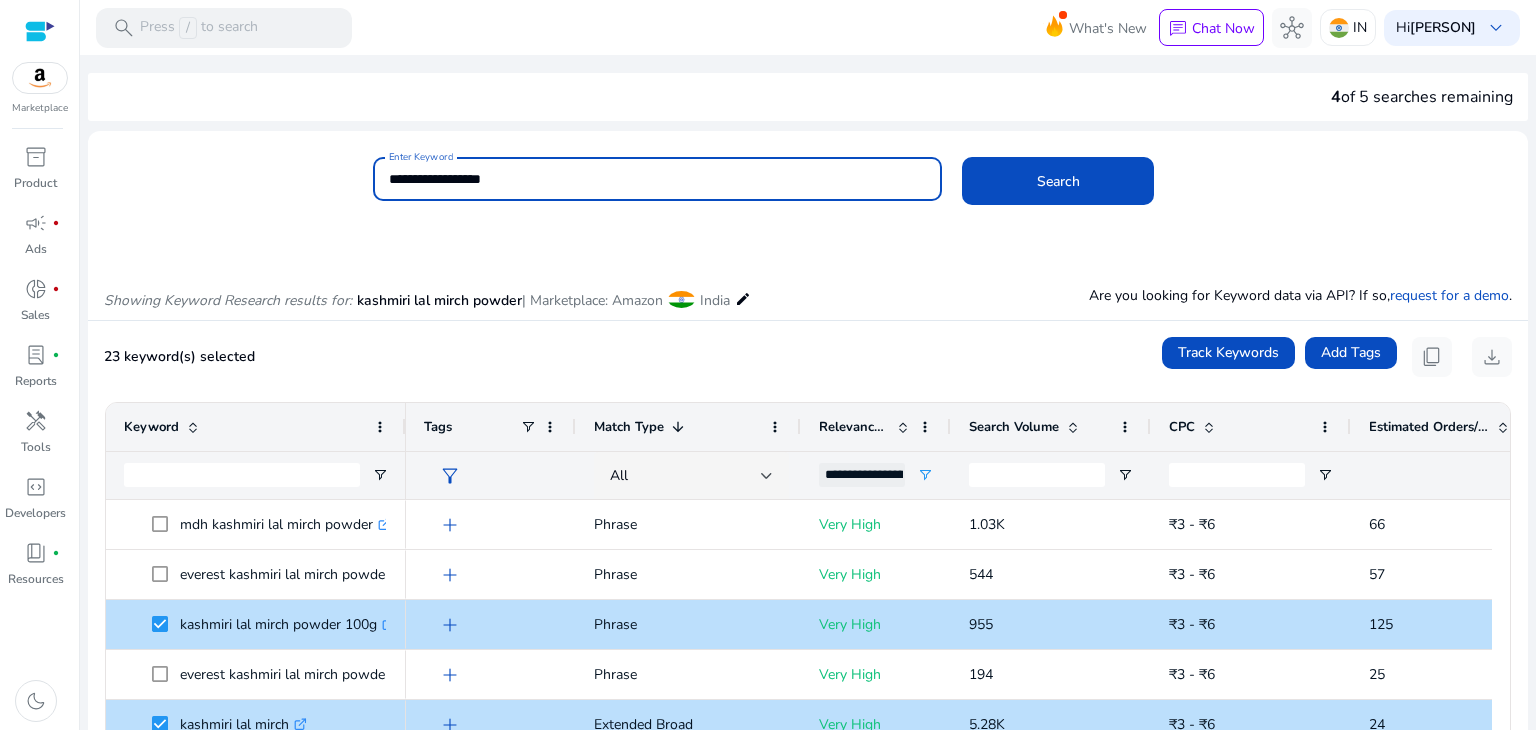 type on "**********" 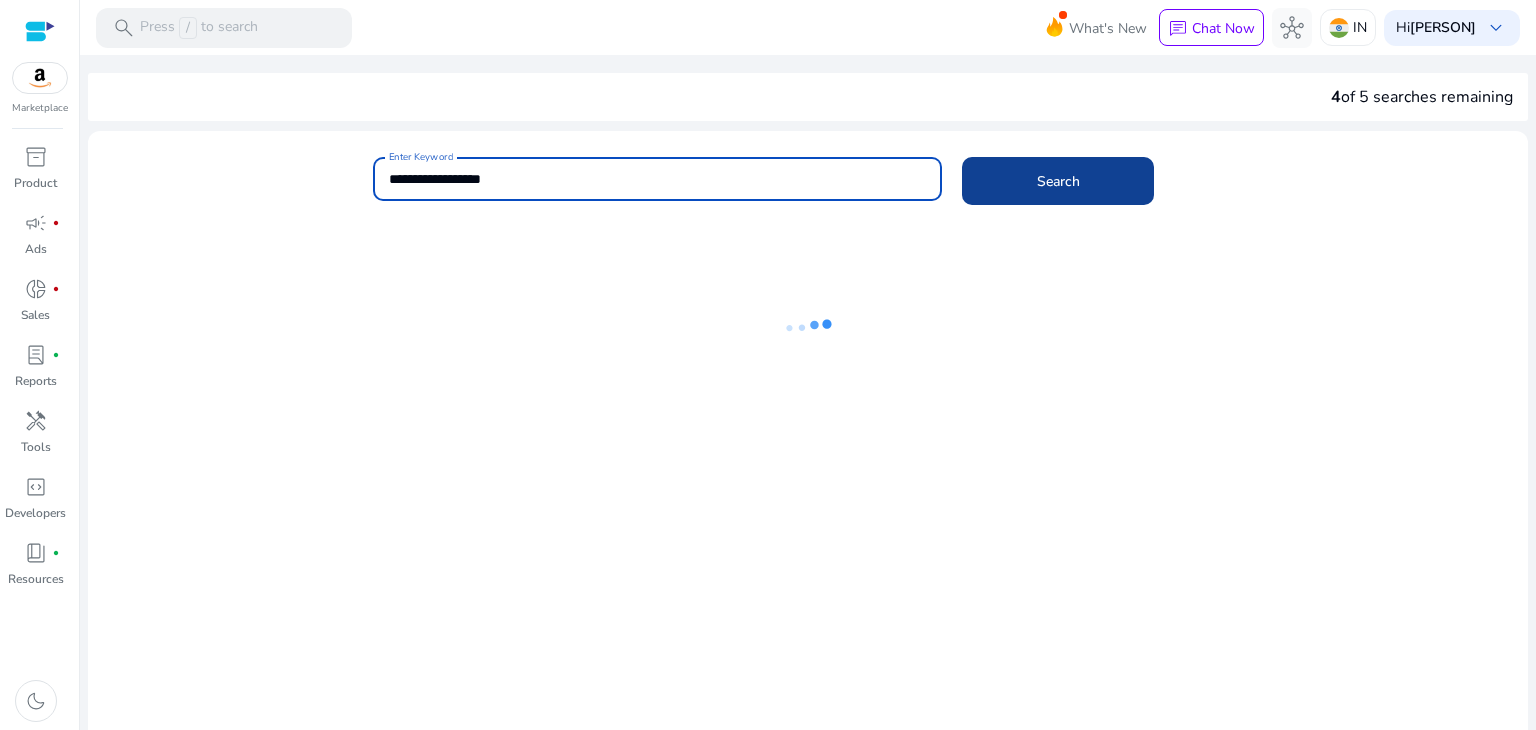 click on "Search" 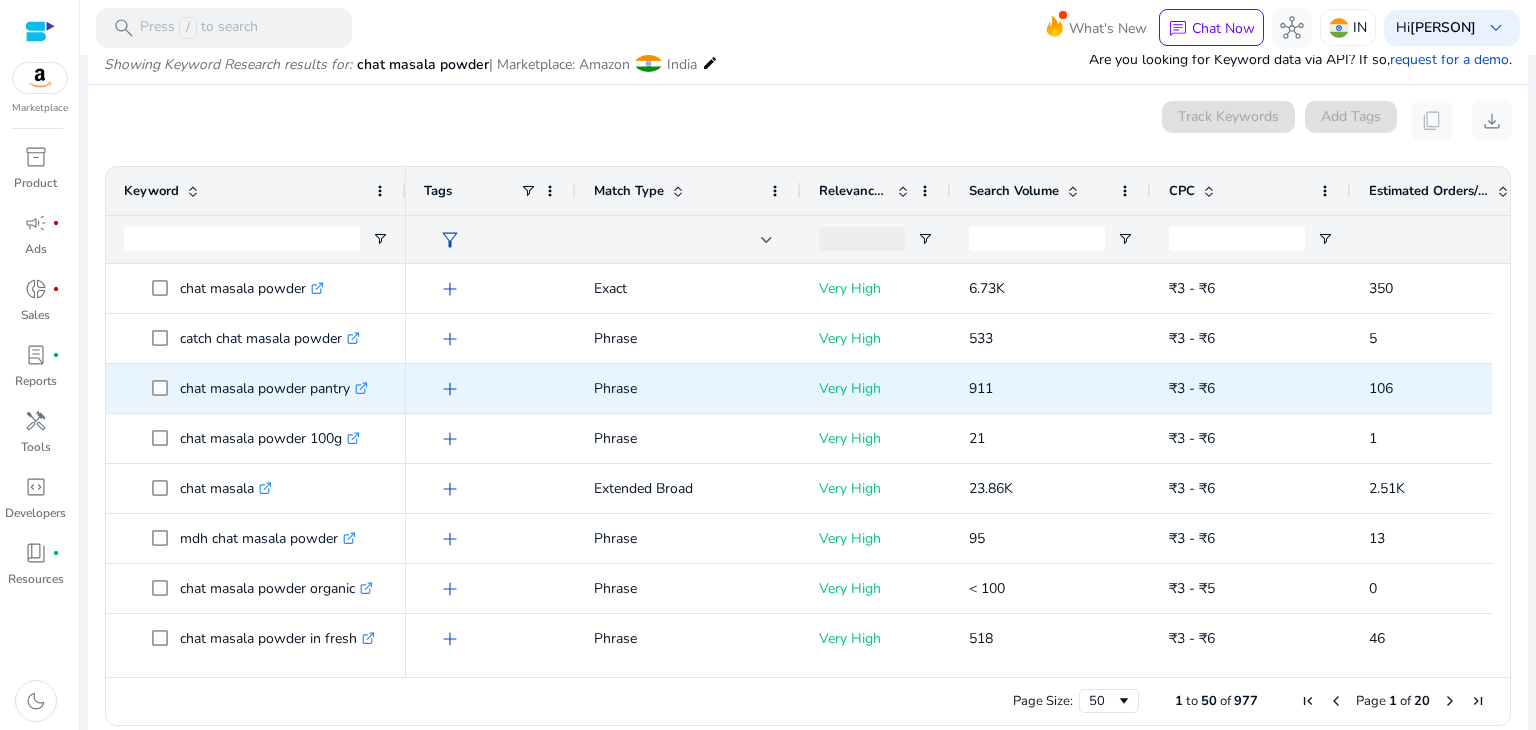 scroll, scrollTop: 258, scrollLeft: 0, axis: vertical 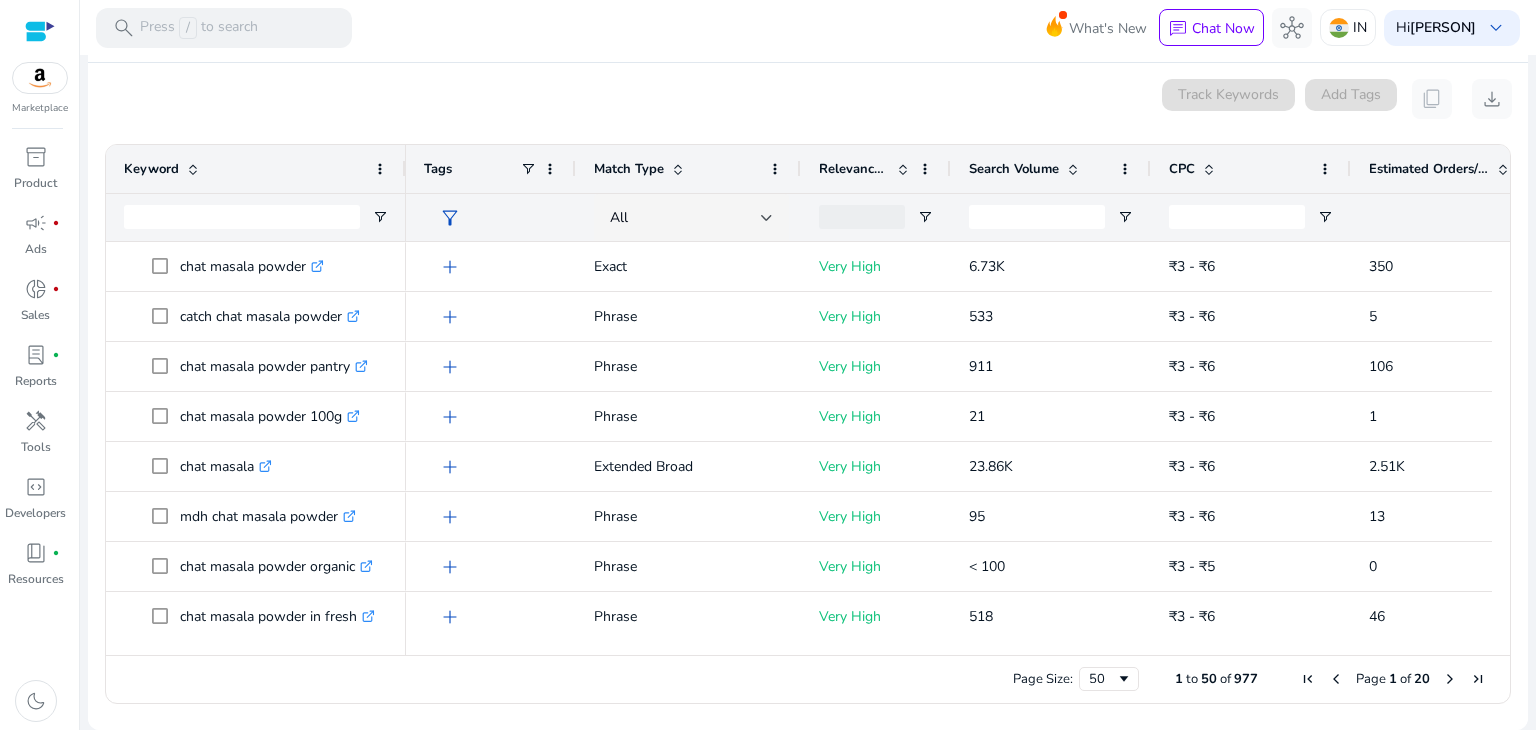 click on "0 keyword(s) selected   Track Keywords   Add Tags   content_copy   download" at bounding box center [808, 99] 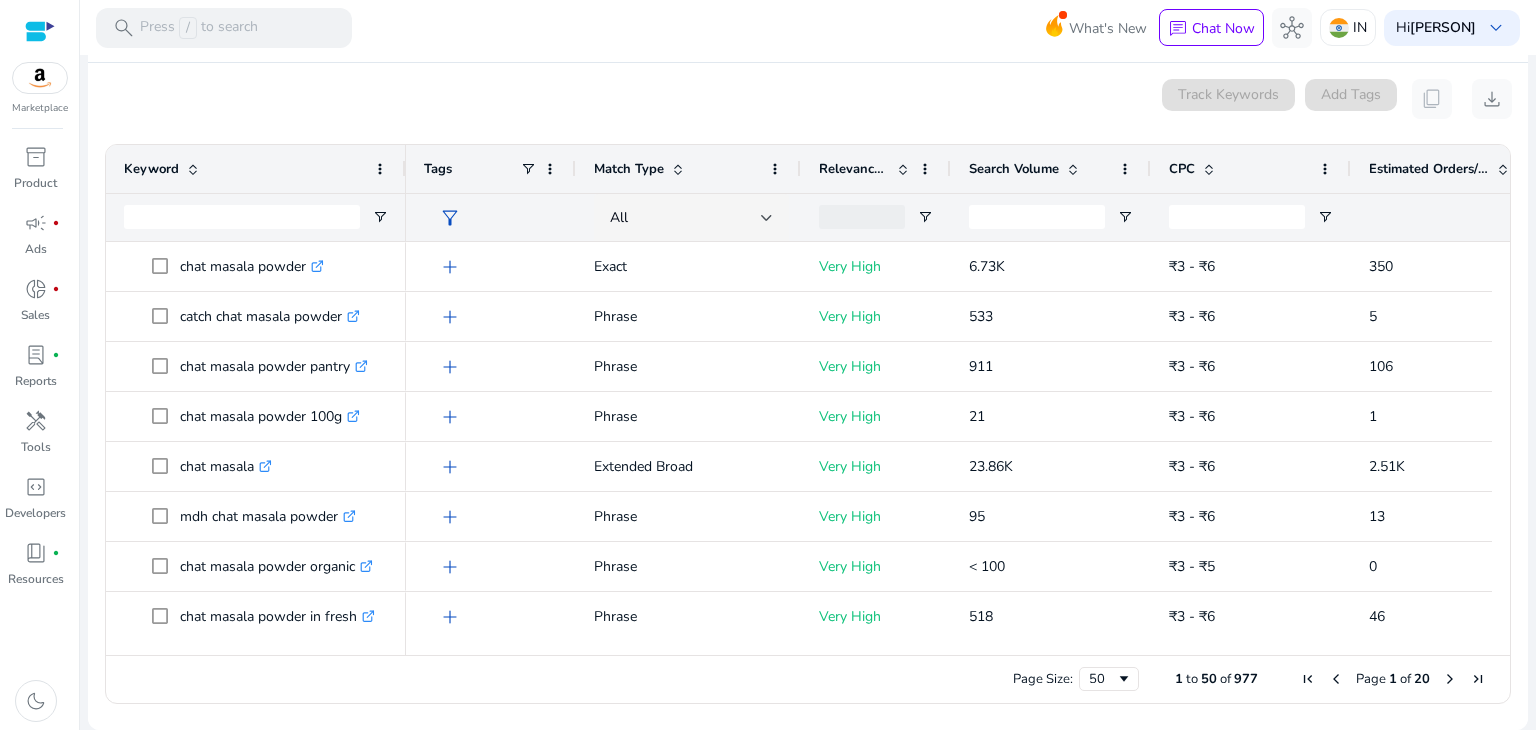 click at bounding box center (876, 217) 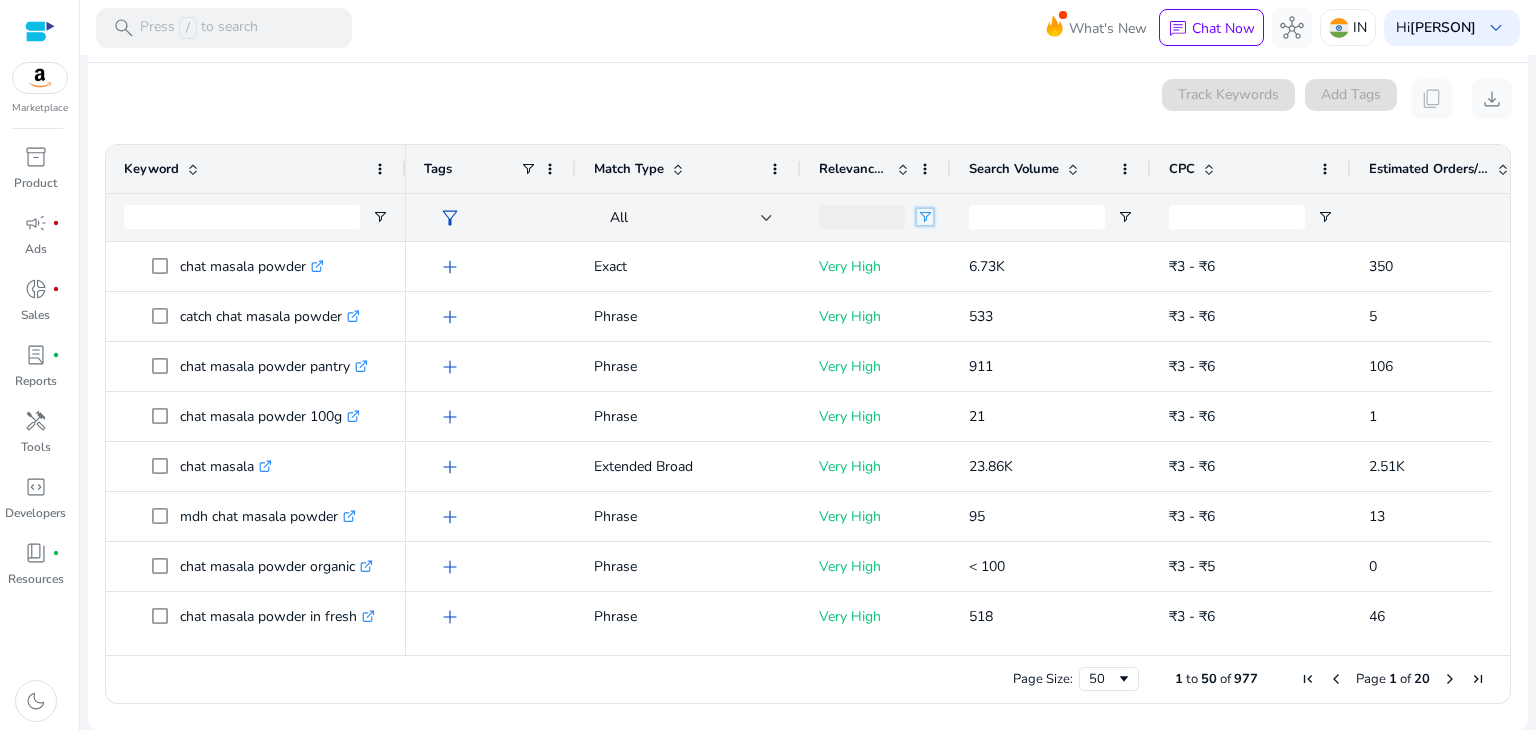 click at bounding box center (925, 217) 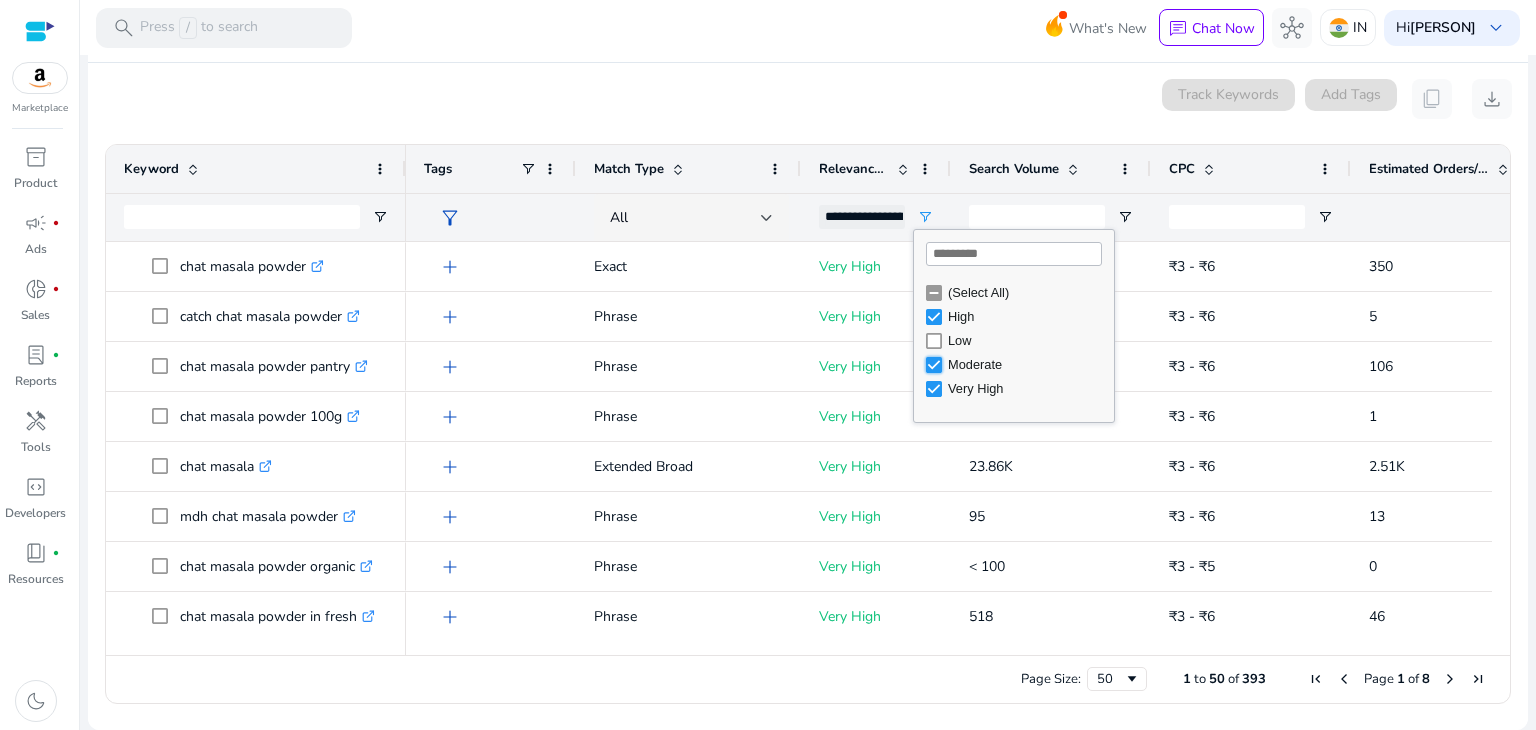 type on "**********" 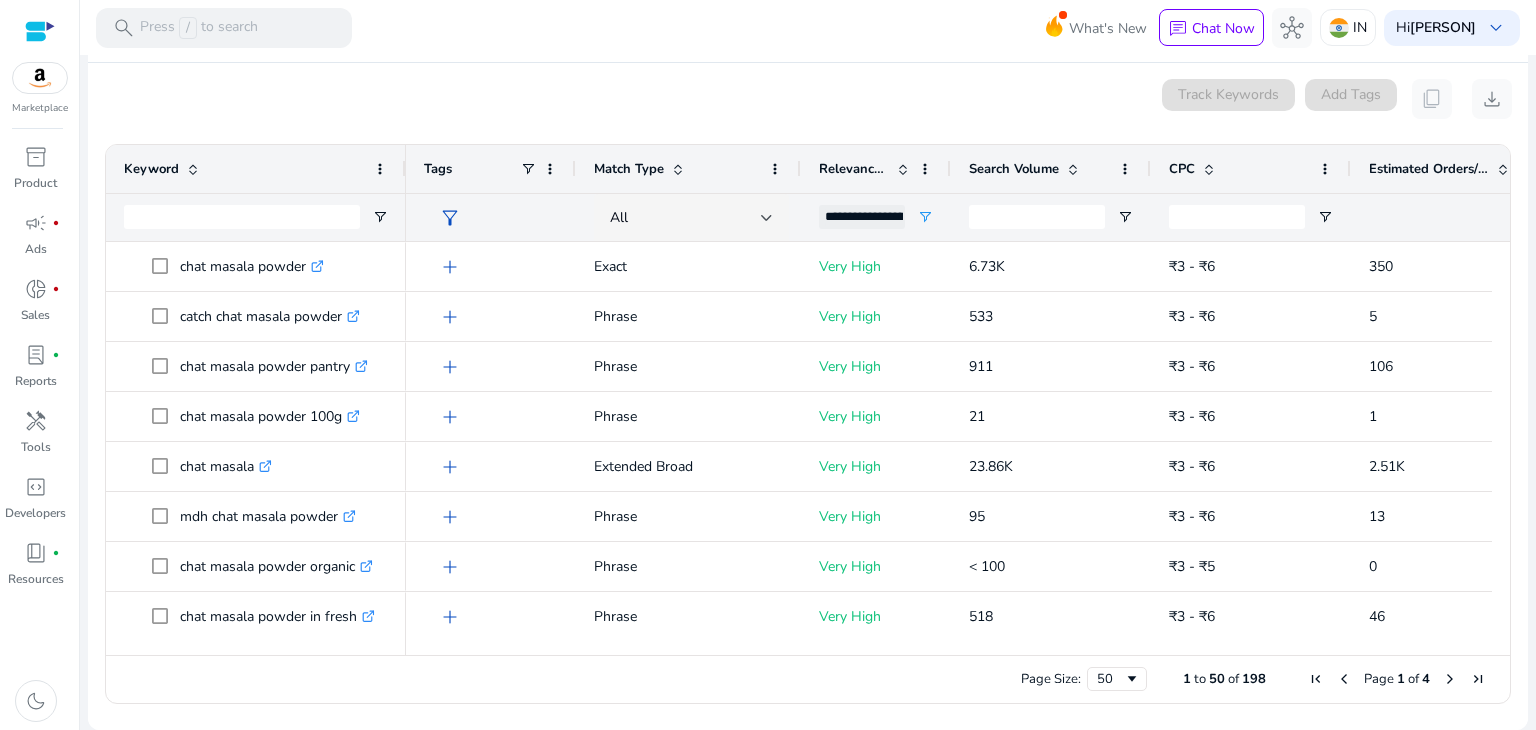 click on "0 keyword(s) selected   Track Keywords   Add Tags   content_copy   download" at bounding box center (808, 99) 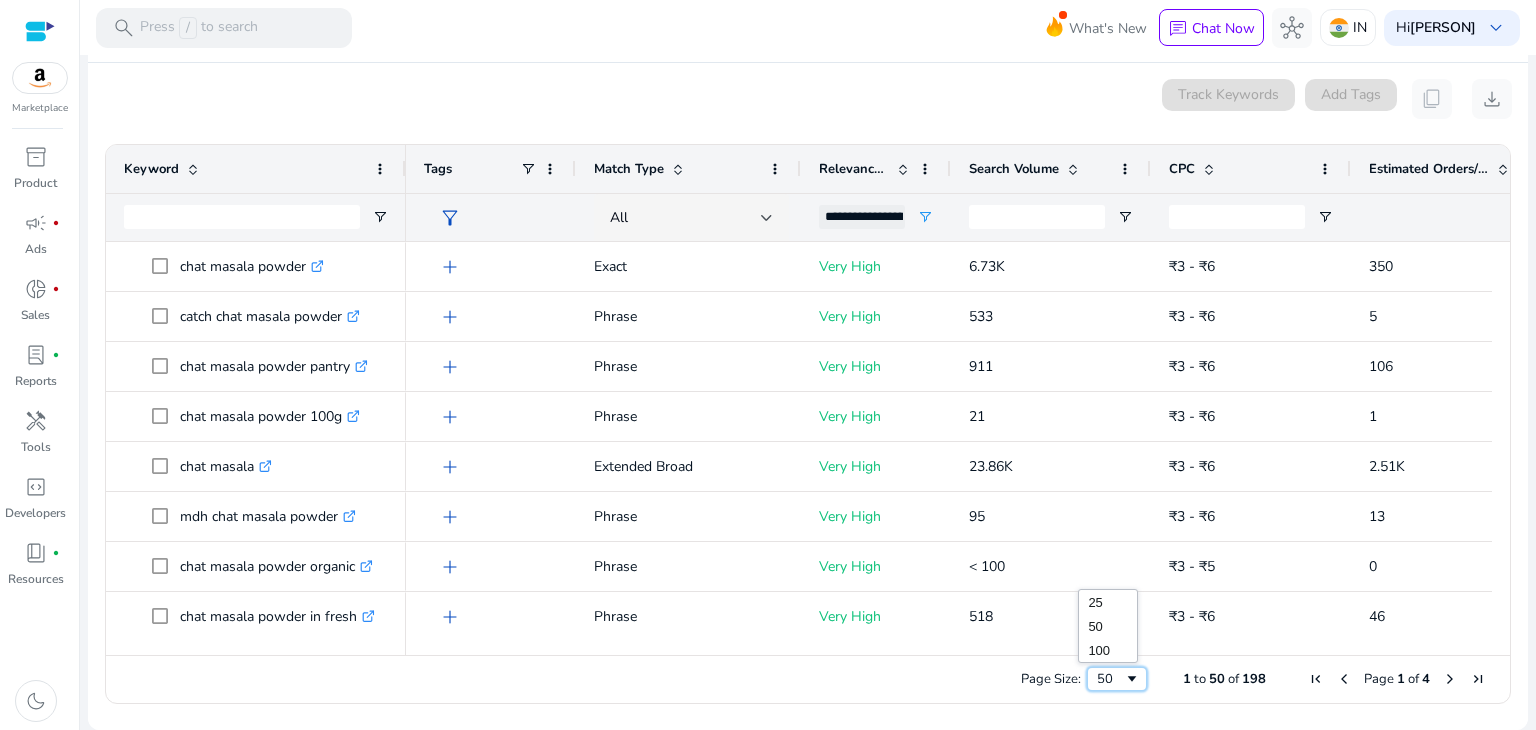 click at bounding box center [1132, 679] 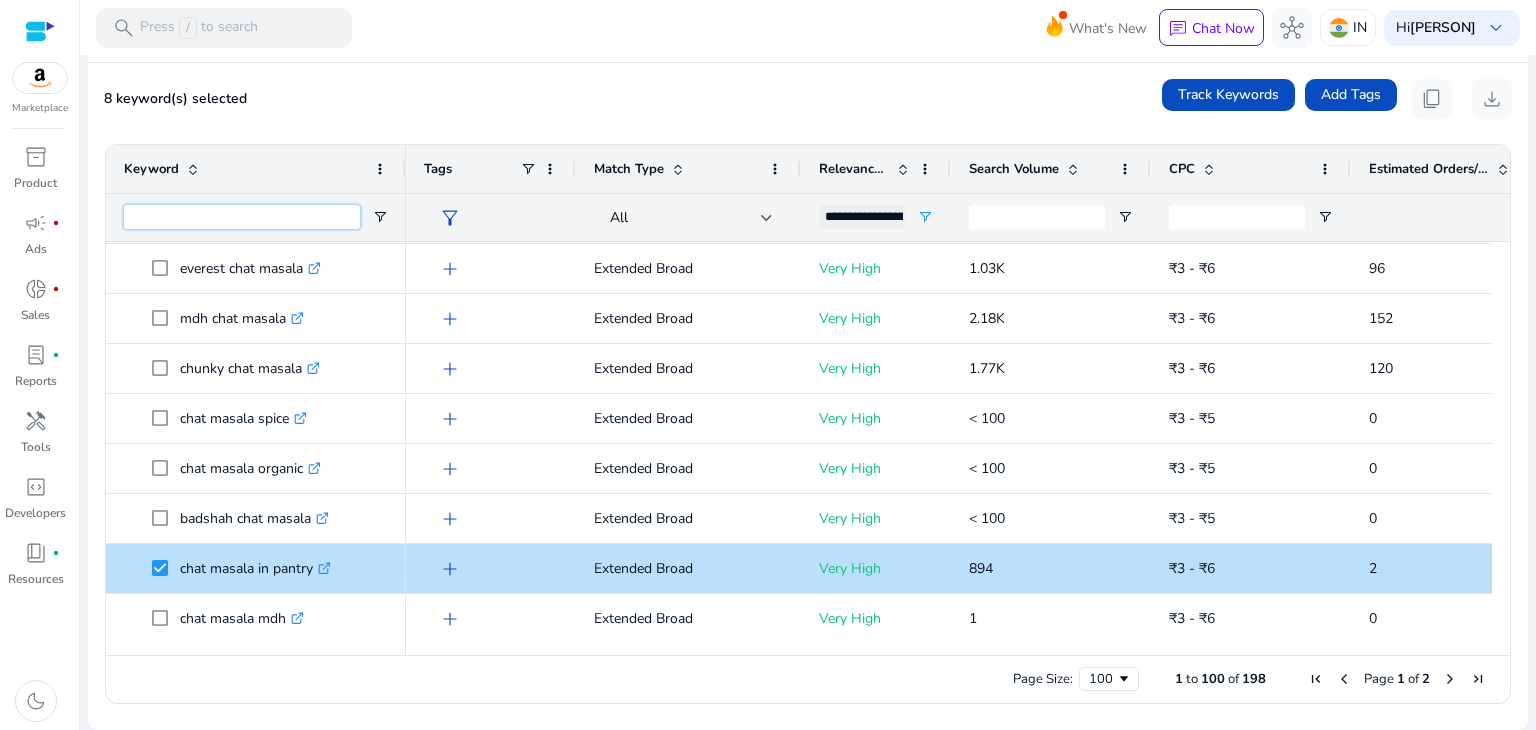 click at bounding box center (242, 217) 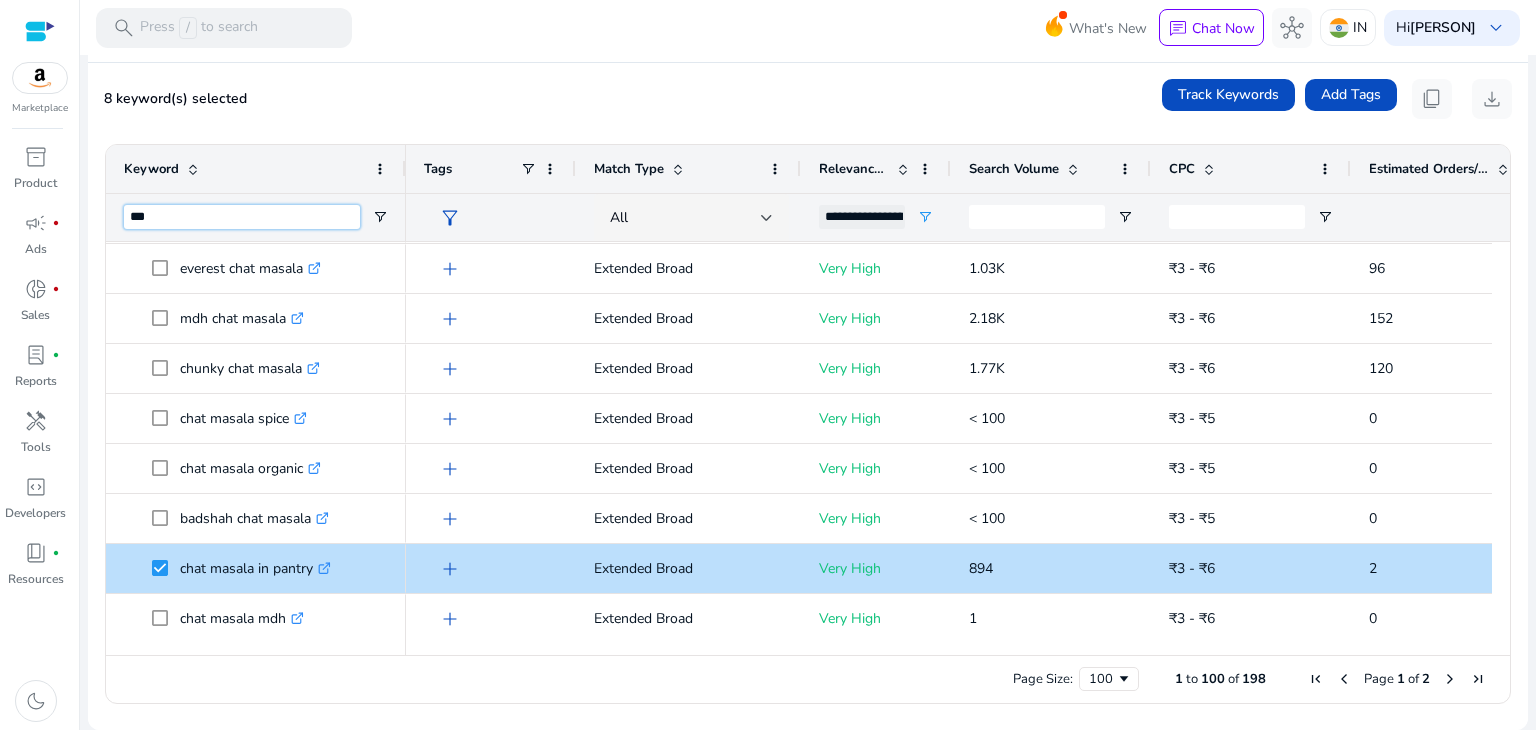type on "****" 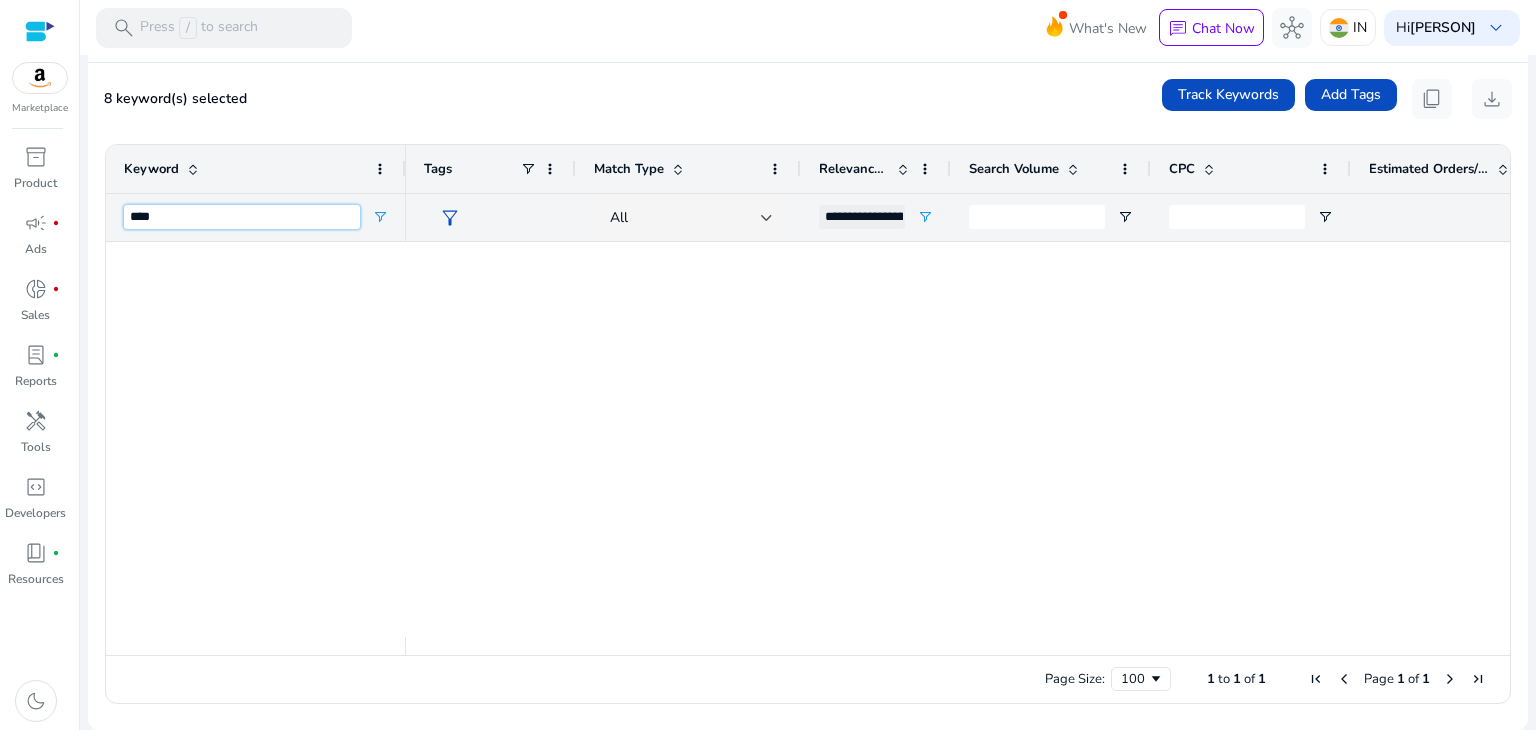 type on "********" 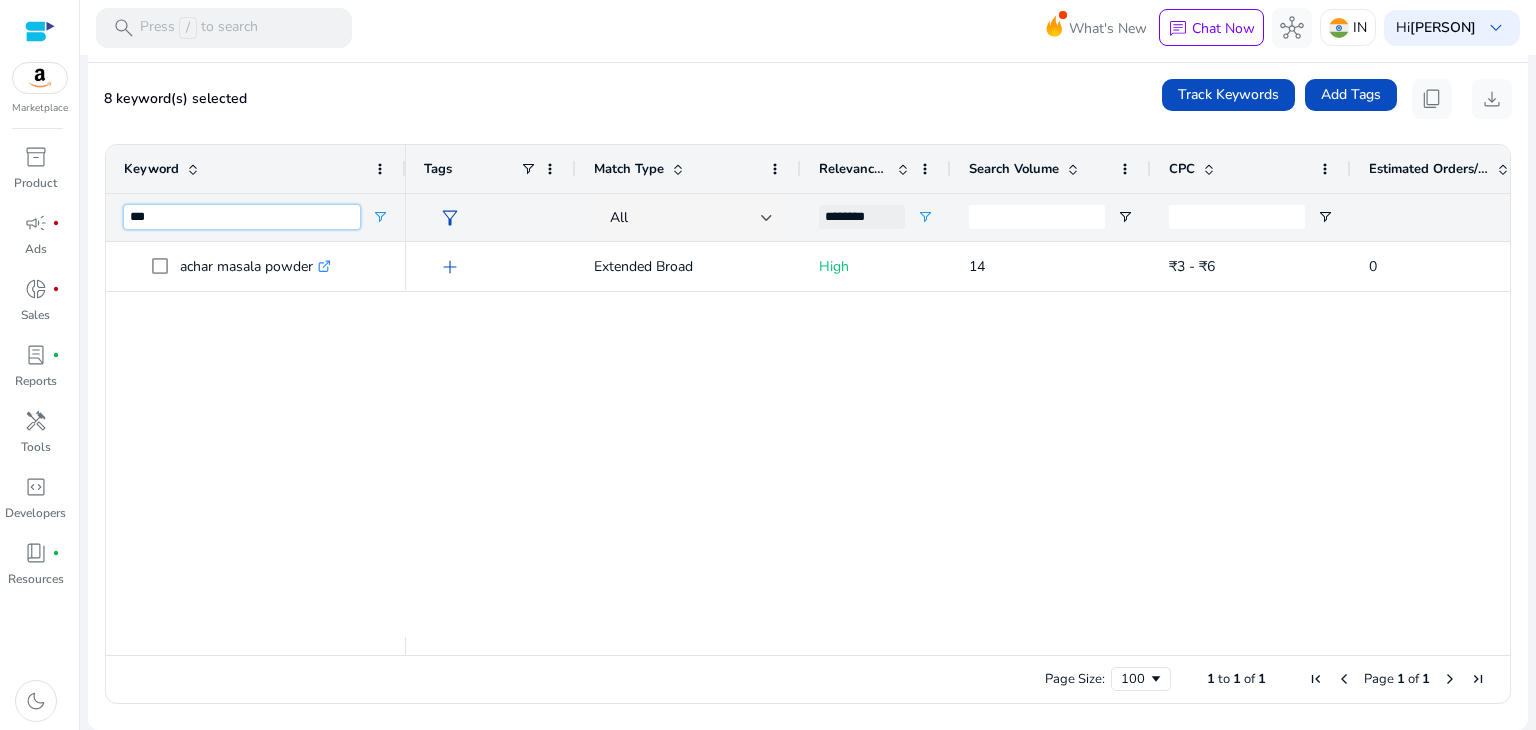 type on "****" 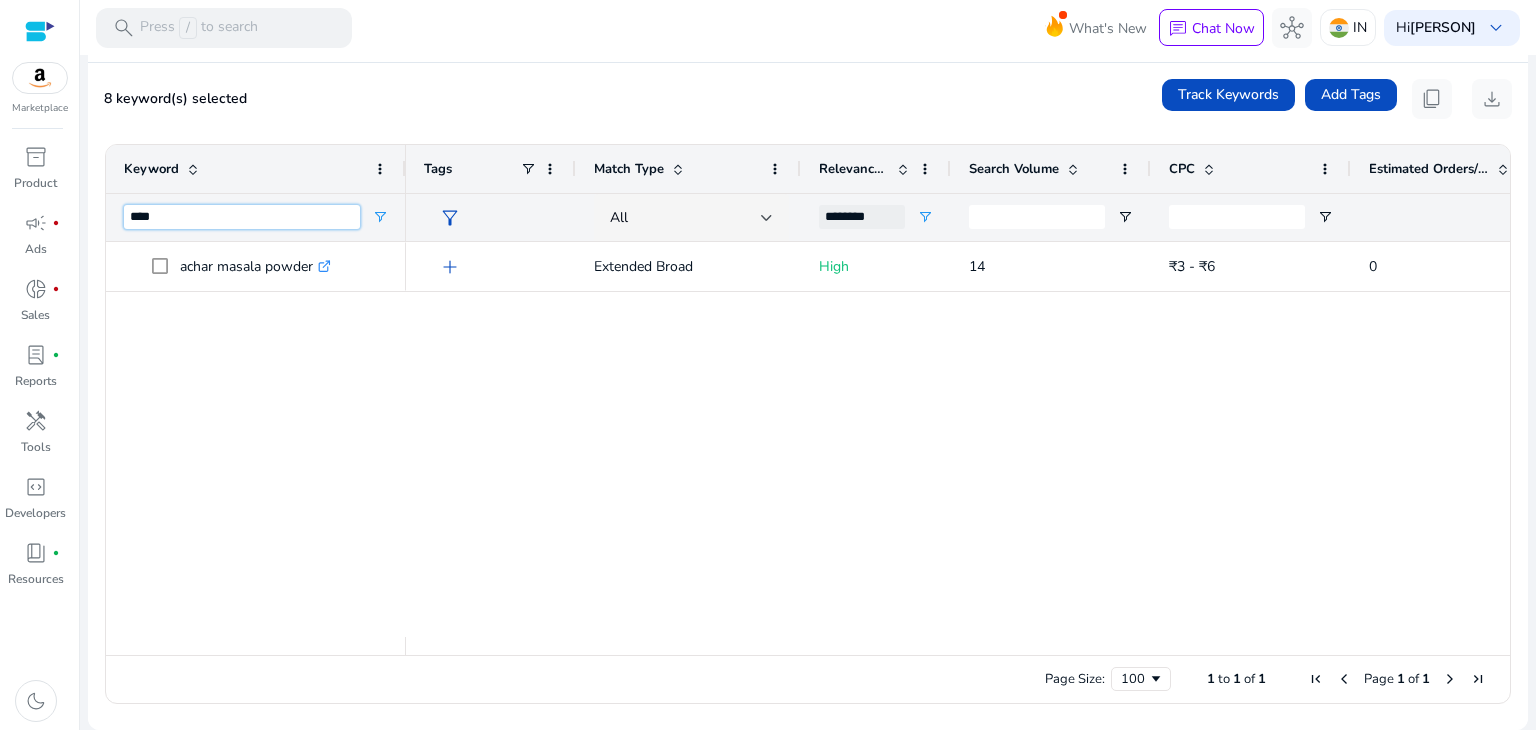 type on "**********" 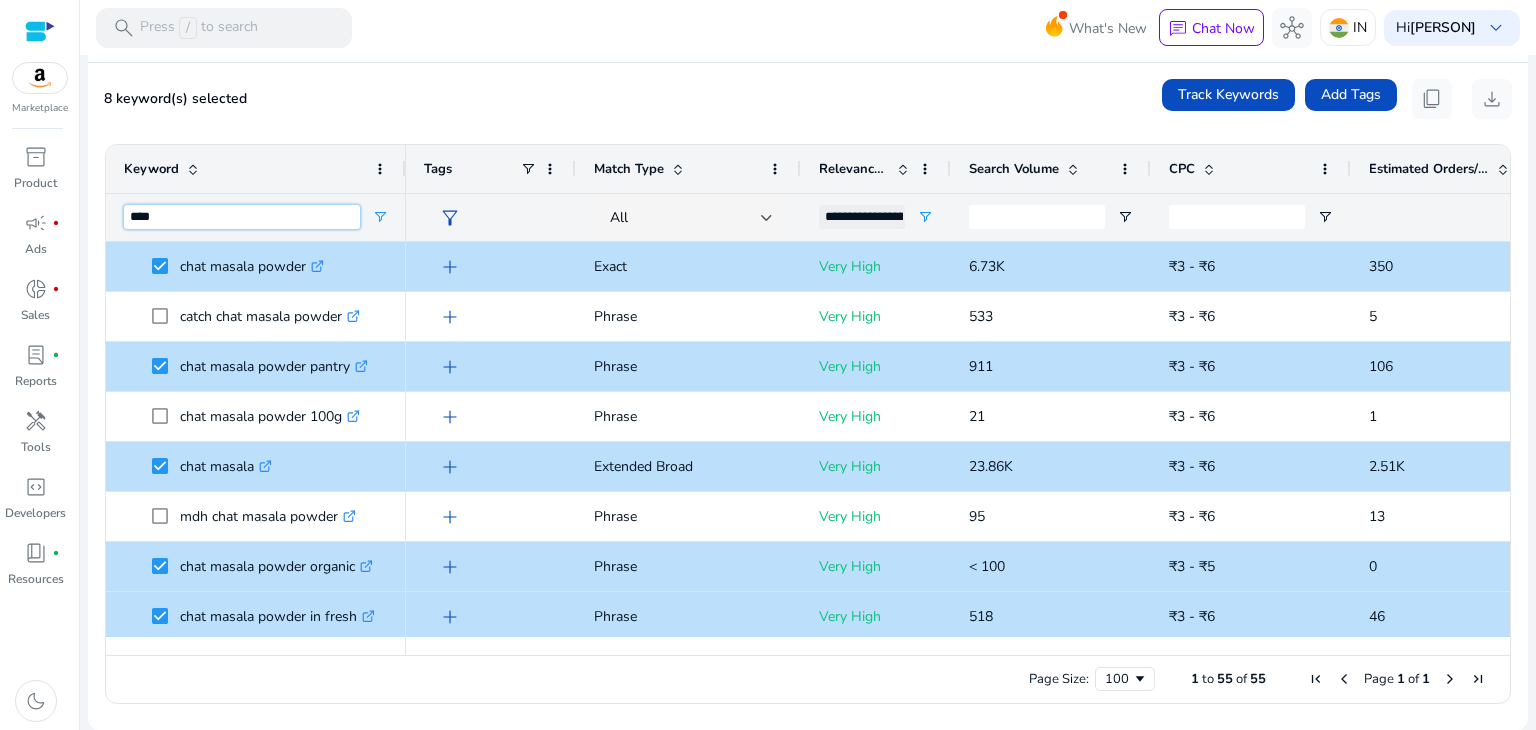type on "****" 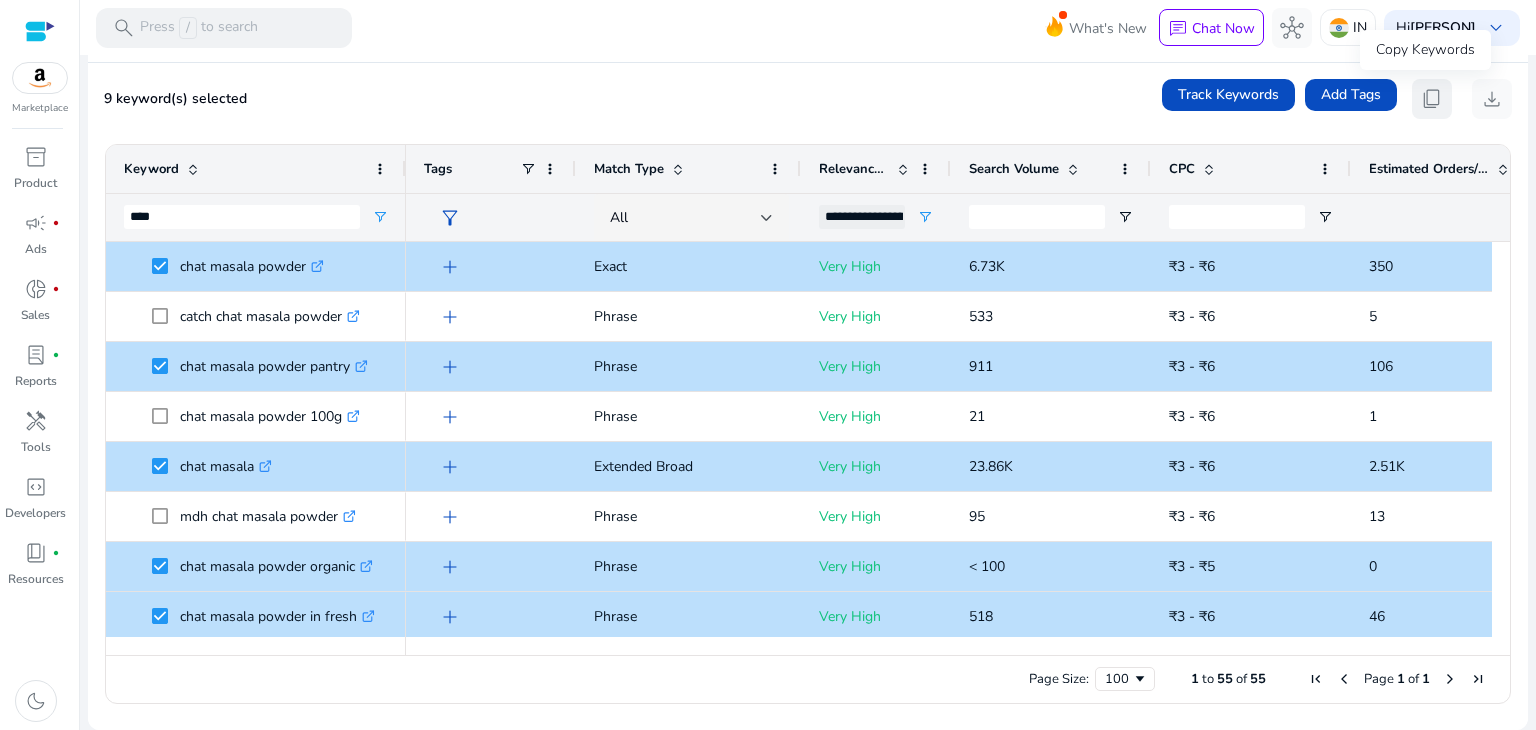 click on "content_copy" at bounding box center (1432, 99) 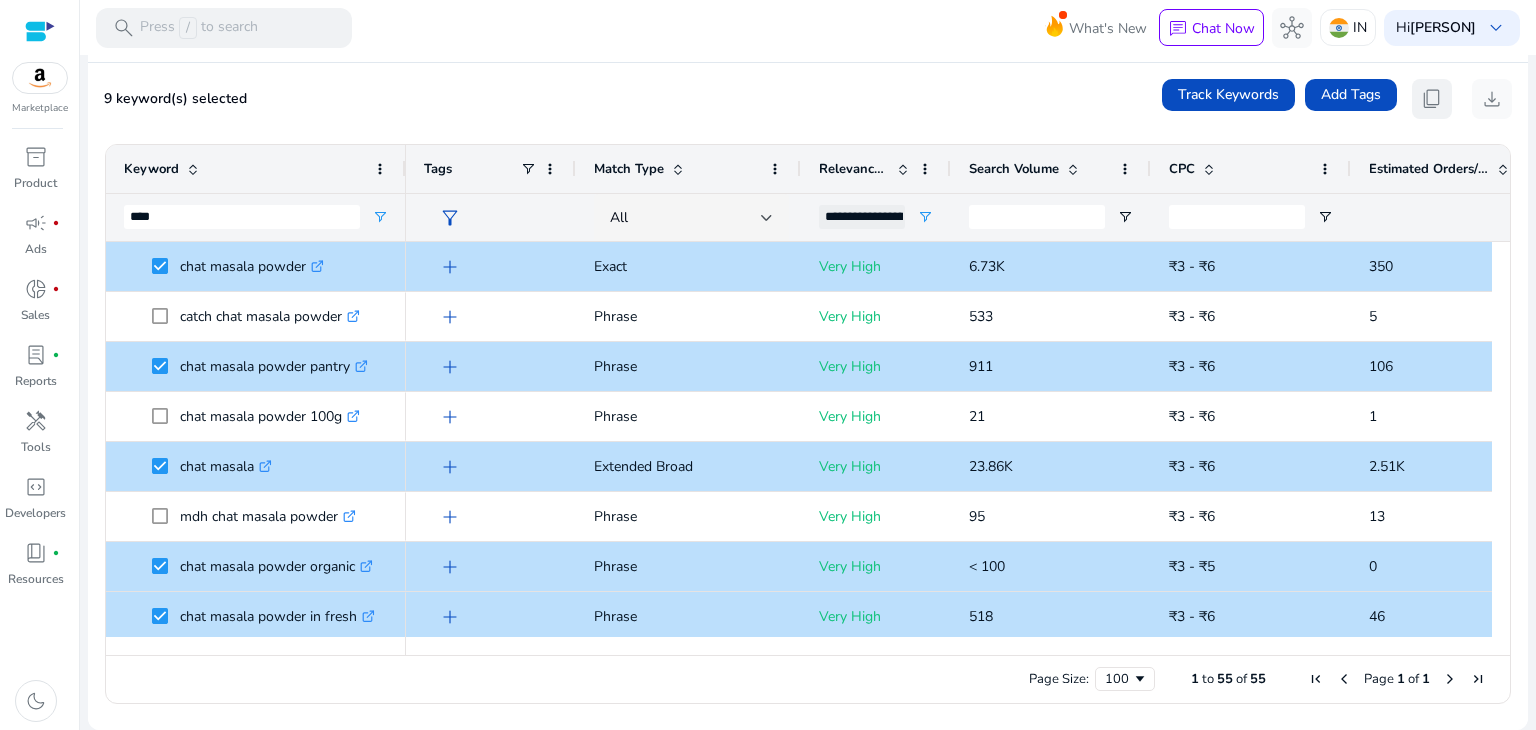 click on "content_copy" at bounding box center [1432, 99] 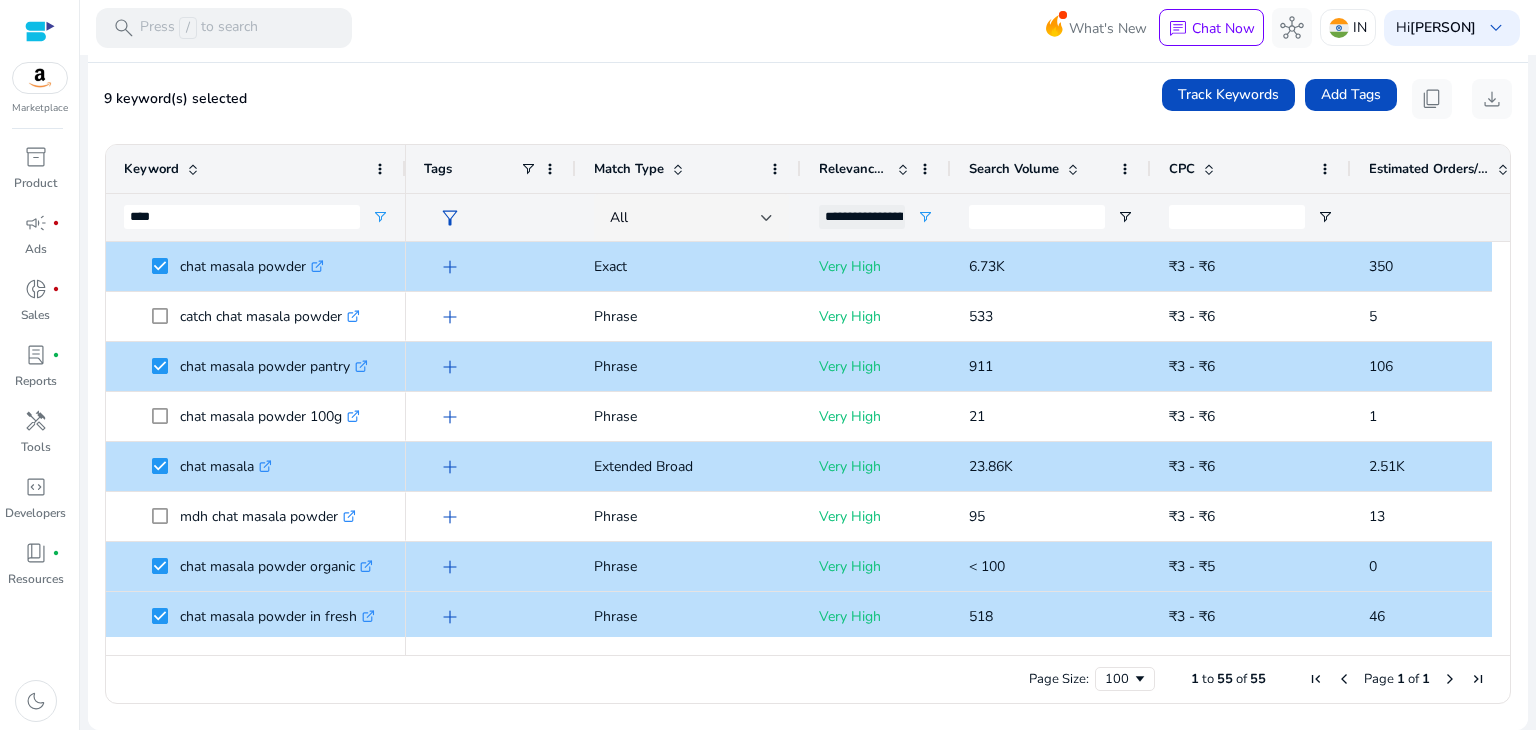 scroll, scrollTop: 0, scrollLeft: 0, axis: both 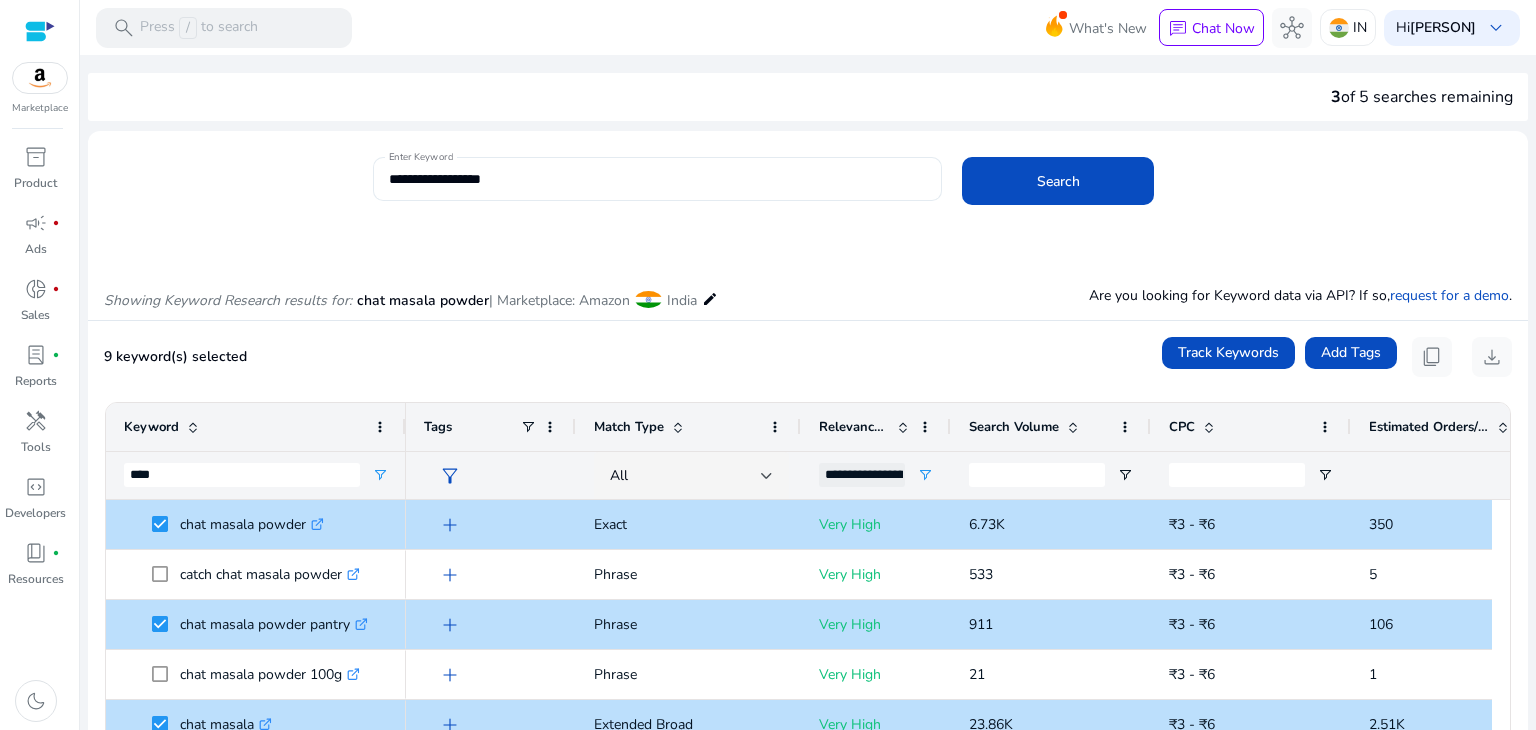 click on "**********" at bounding box center (658, 179) 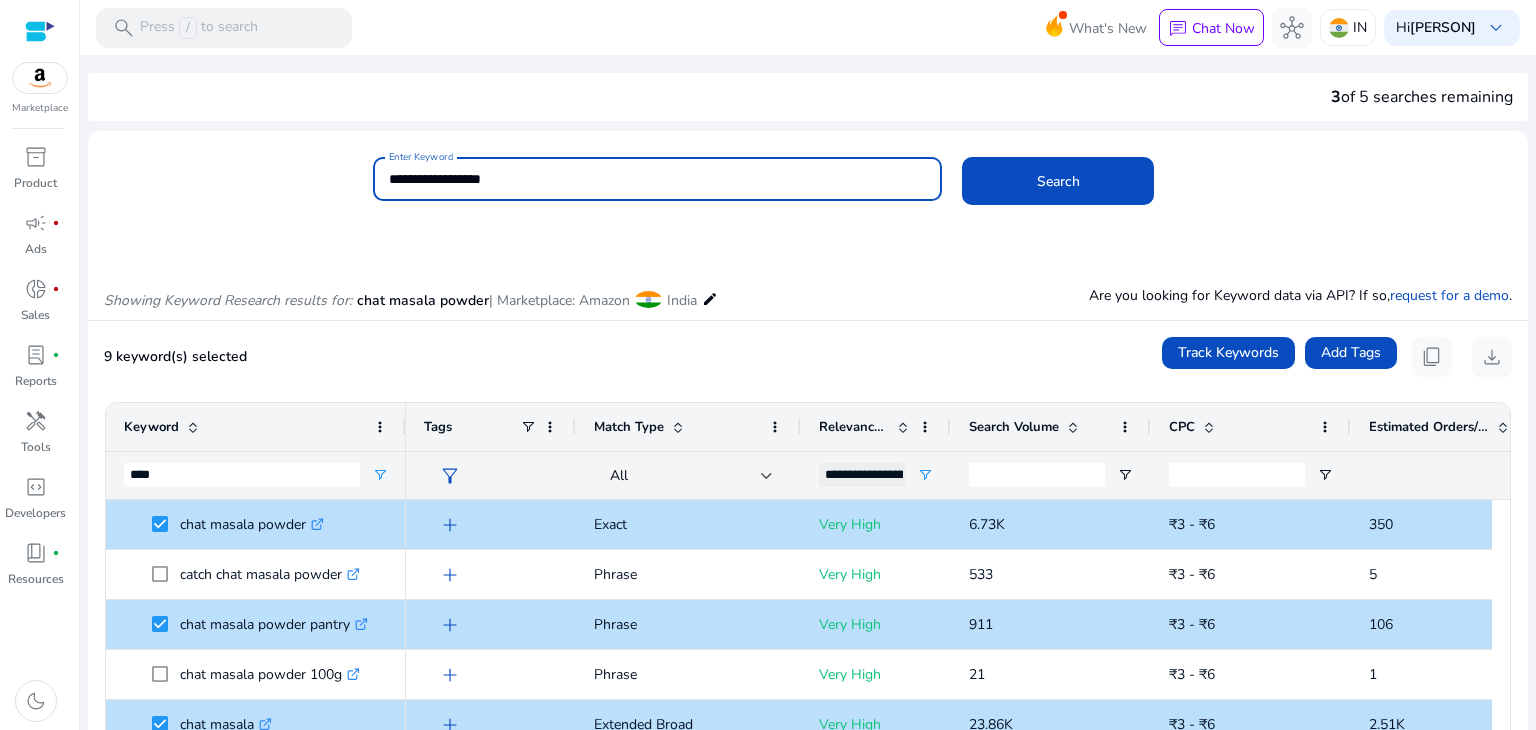 click on "**********" at bounding box center [658, 179] 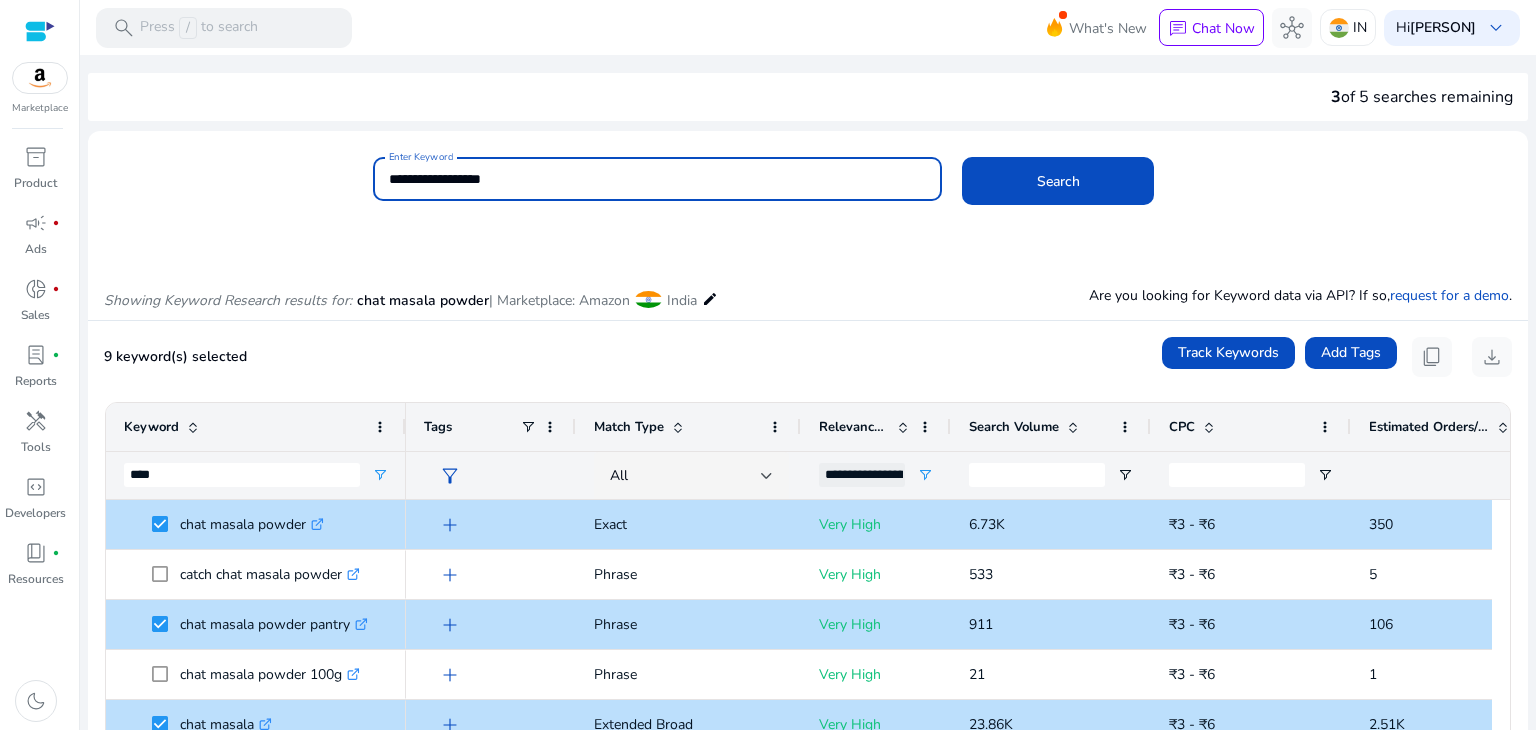 click on "**********" at bounding box center (658, 179) 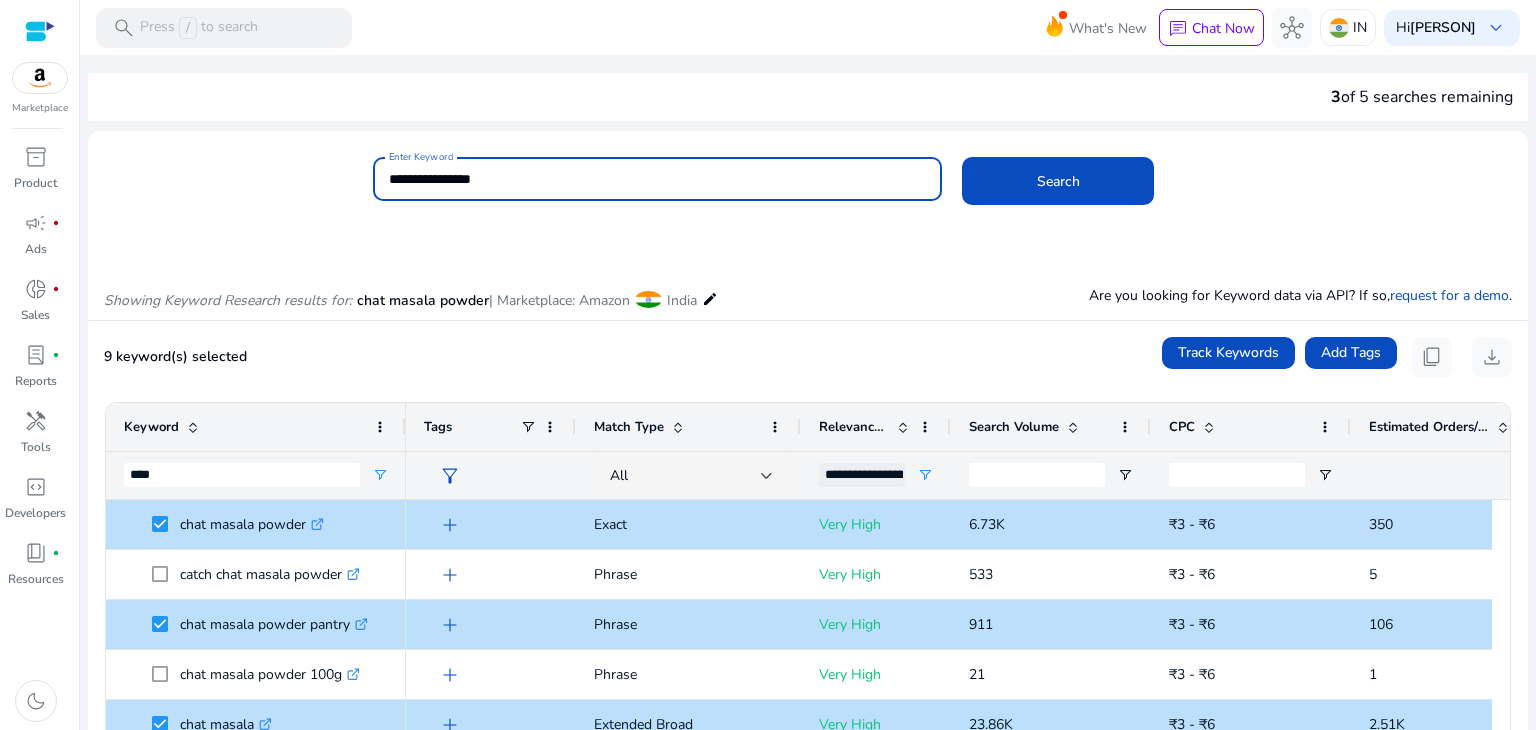 type on "**********" 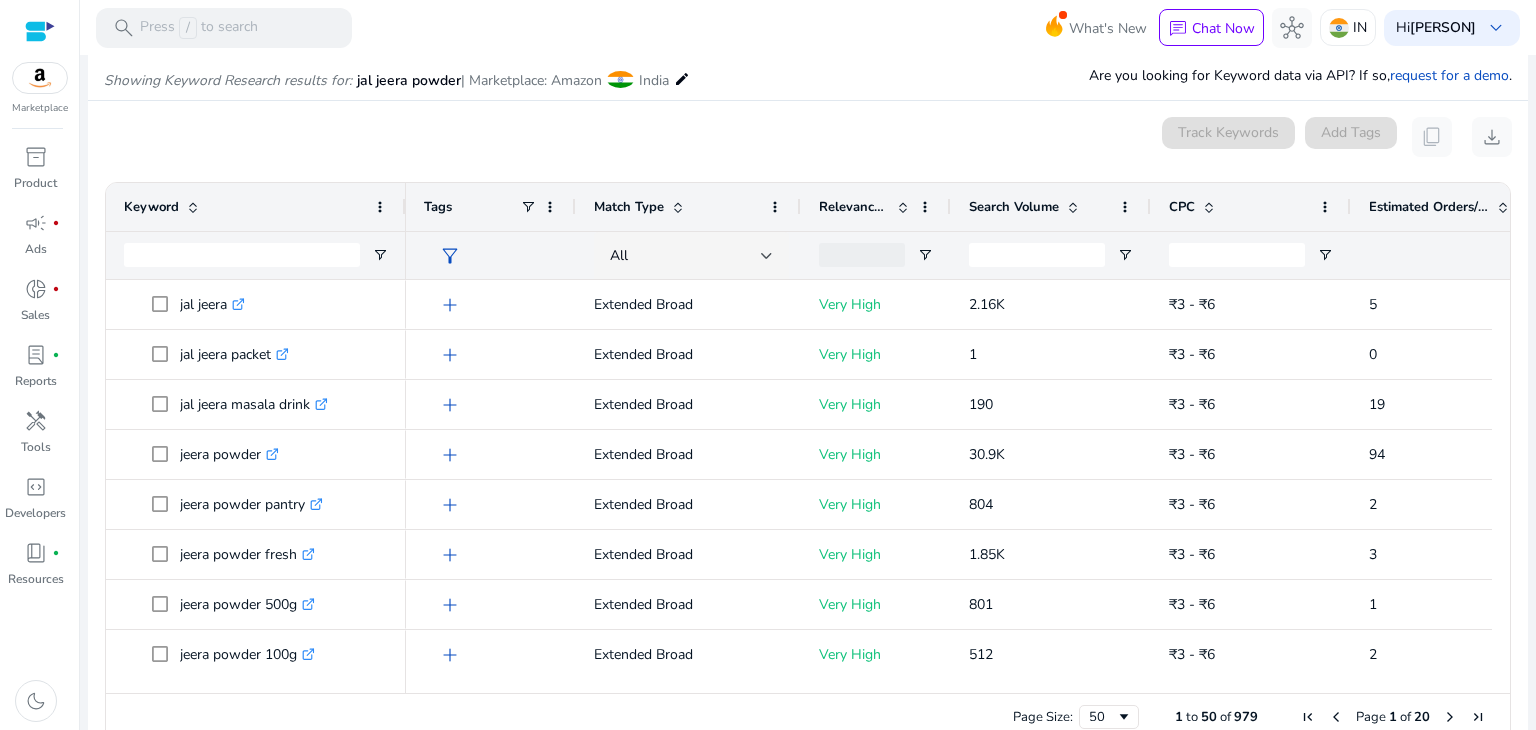 scroll, scrollTop: 238, scrollLeft: 0, axis: vertical 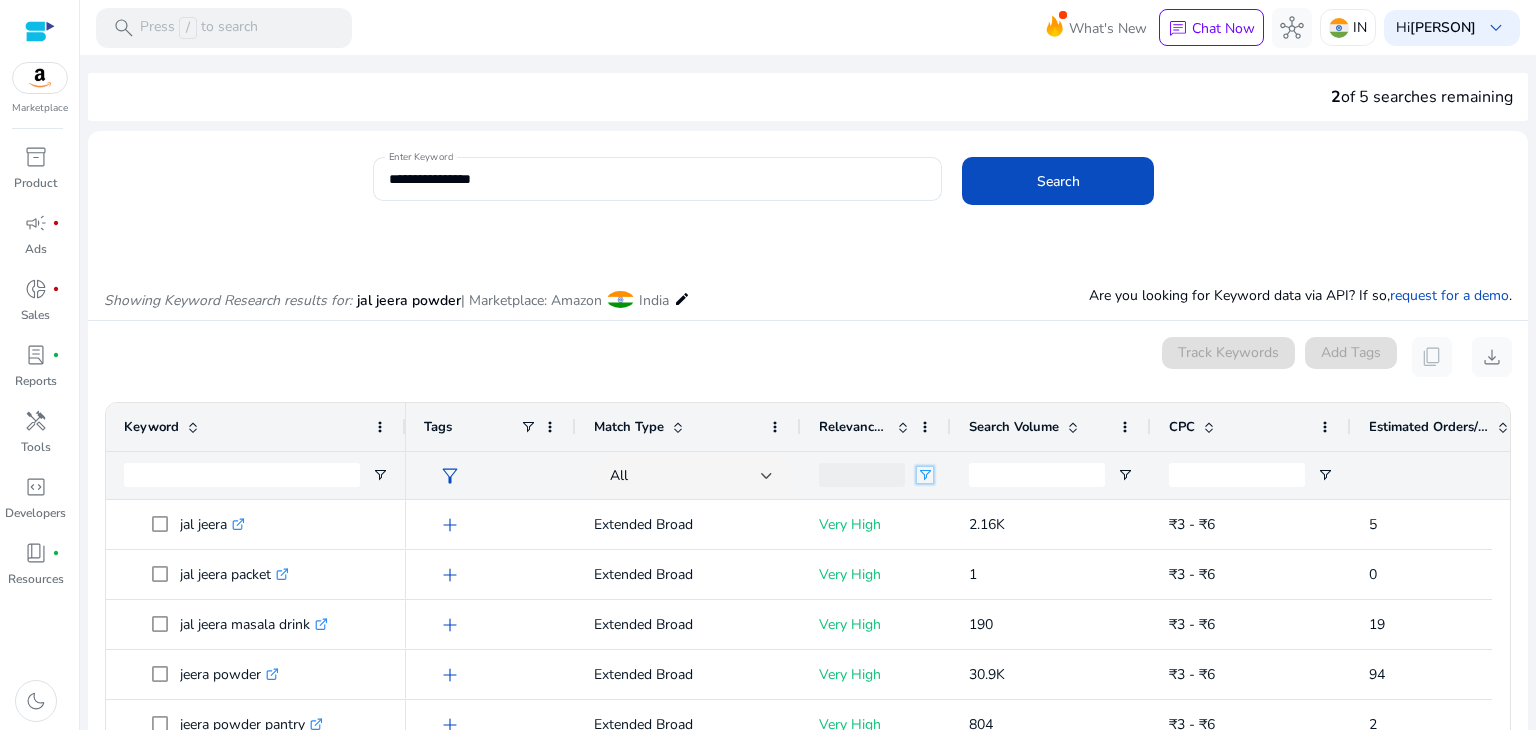 click at bounding box center [925, 475] 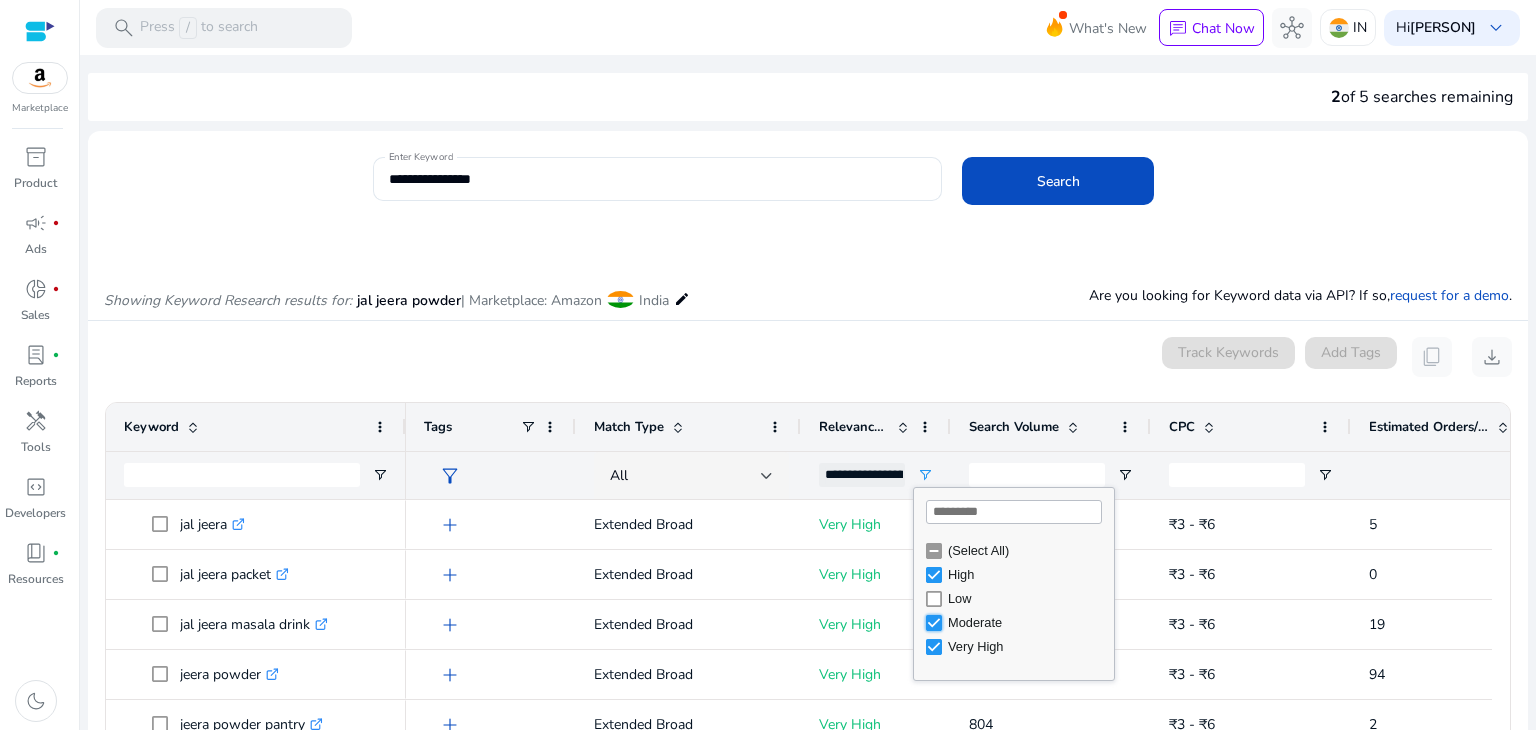 type on "**********" 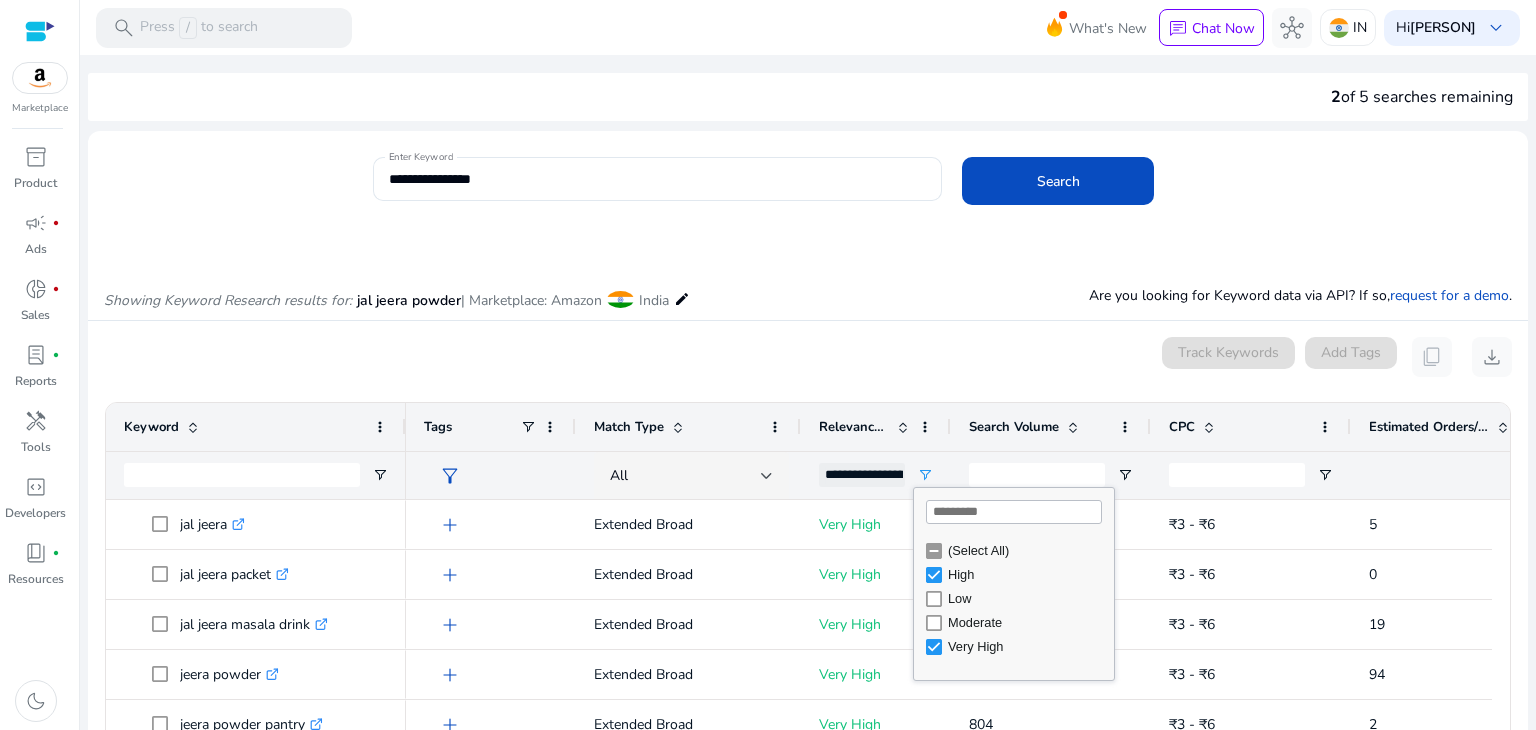 click on "0 keyword(s) selected   Track Keywords   Add Tags   content_copy   download  1 to 50 of 196. Page 1 of 4
Drag here to set row groups Drag here to set column labels
Keyword
Tags" at bounding box center [808, 654] 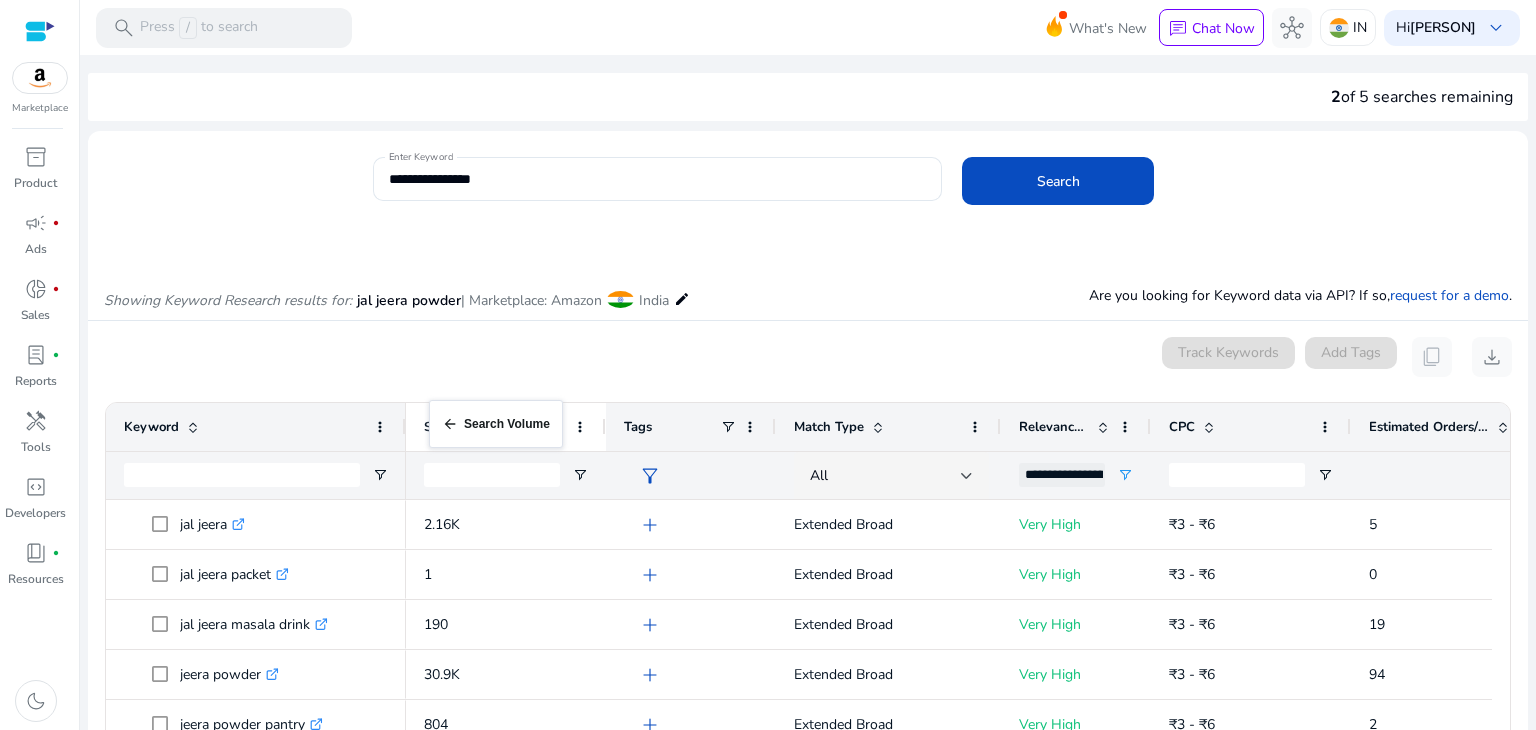 drag, startPoint x: 1028, startPoint y: 419, endPoint x: 439, endPoint y: 412, distance: 589.04156 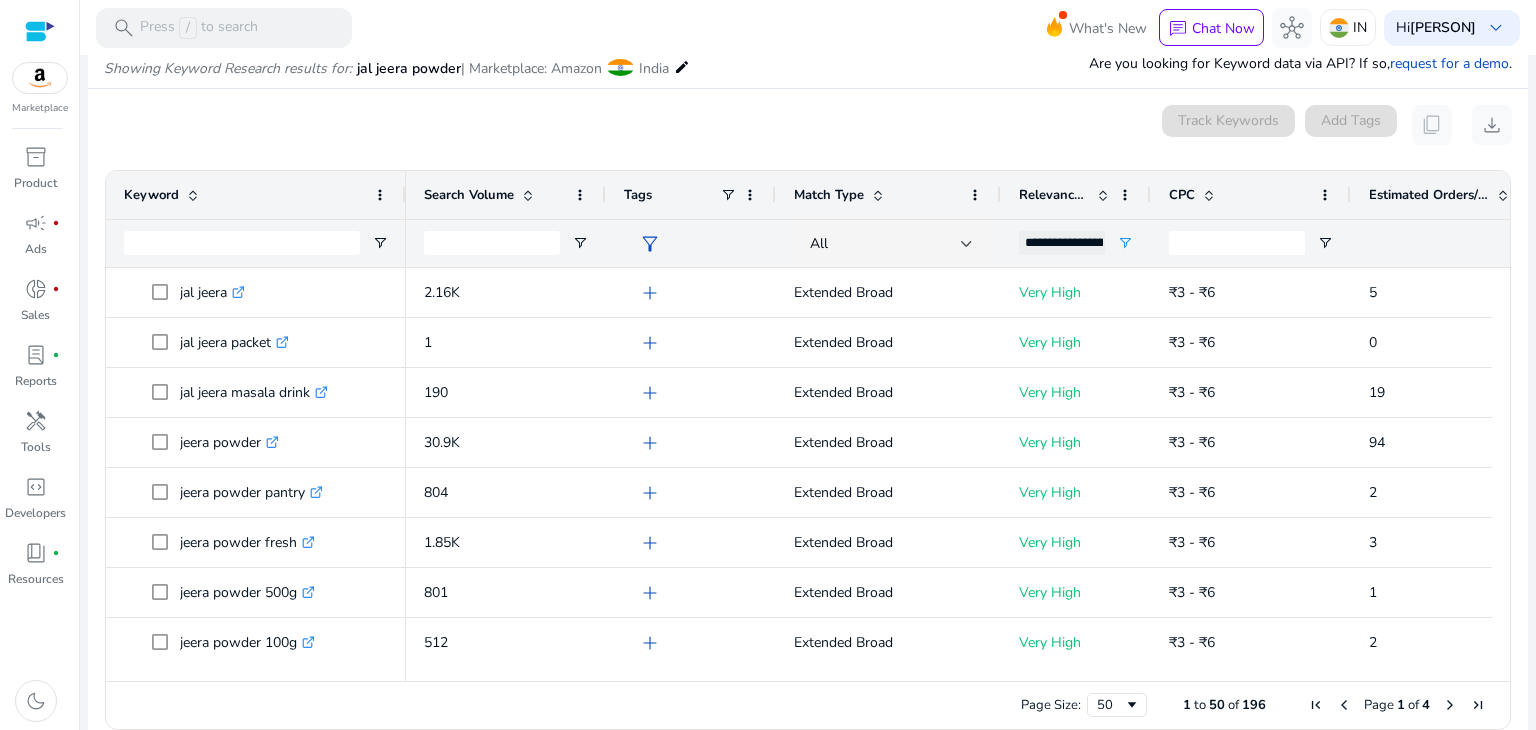 scroll, scrollTop: 252, scrollLeft: 0, axis: vertical 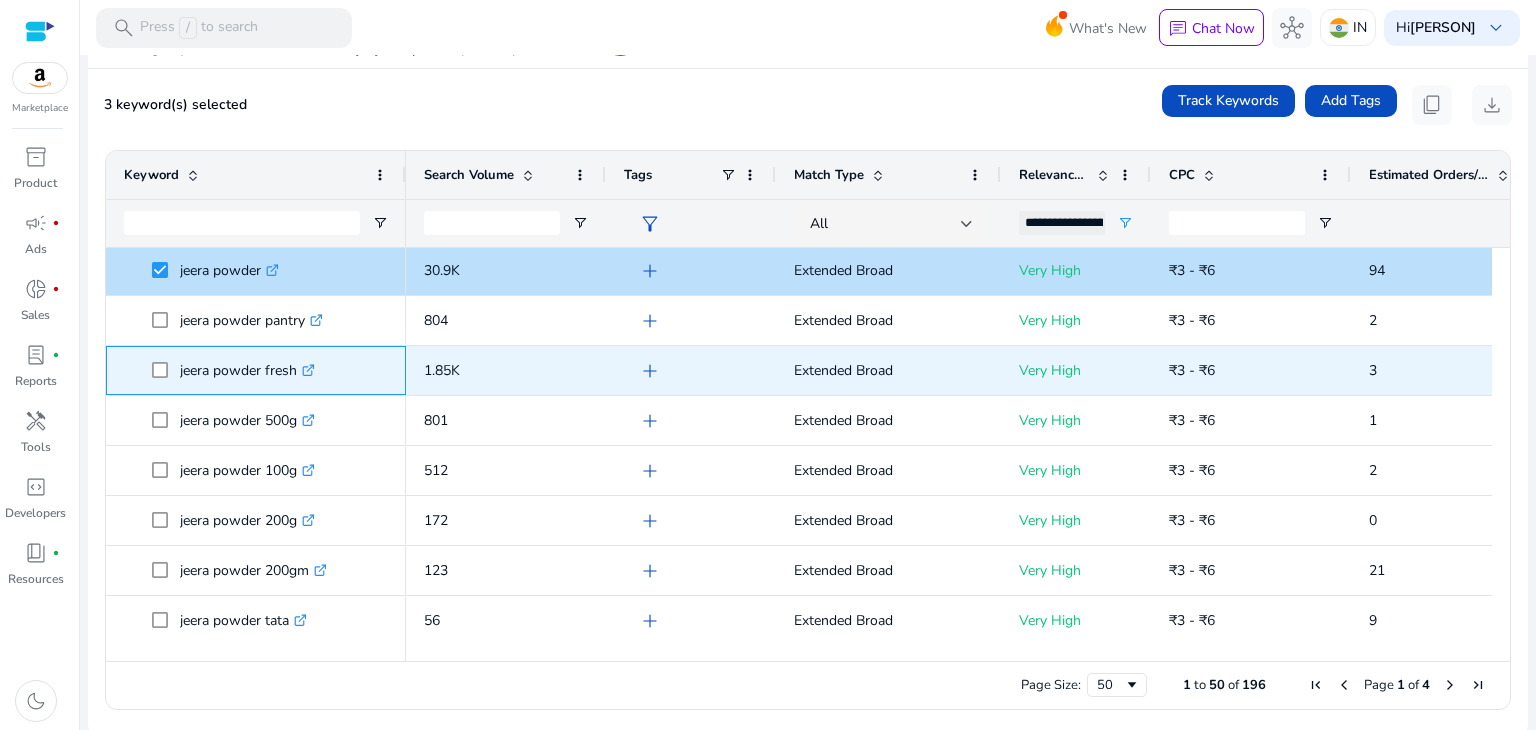 click at bounding box center [166, 370] 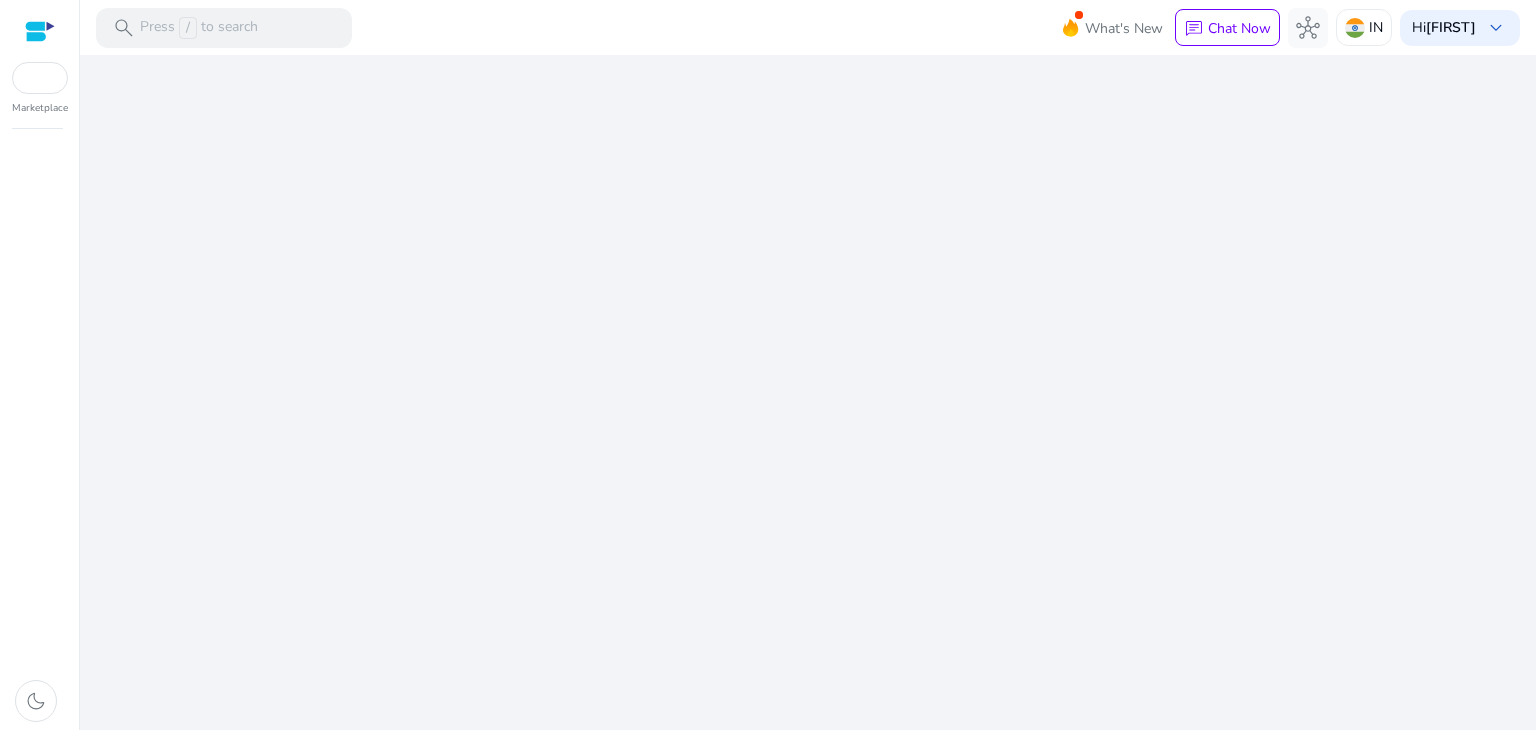 scroll, scrollTop: 0, scrollLeft: 0, axis: both 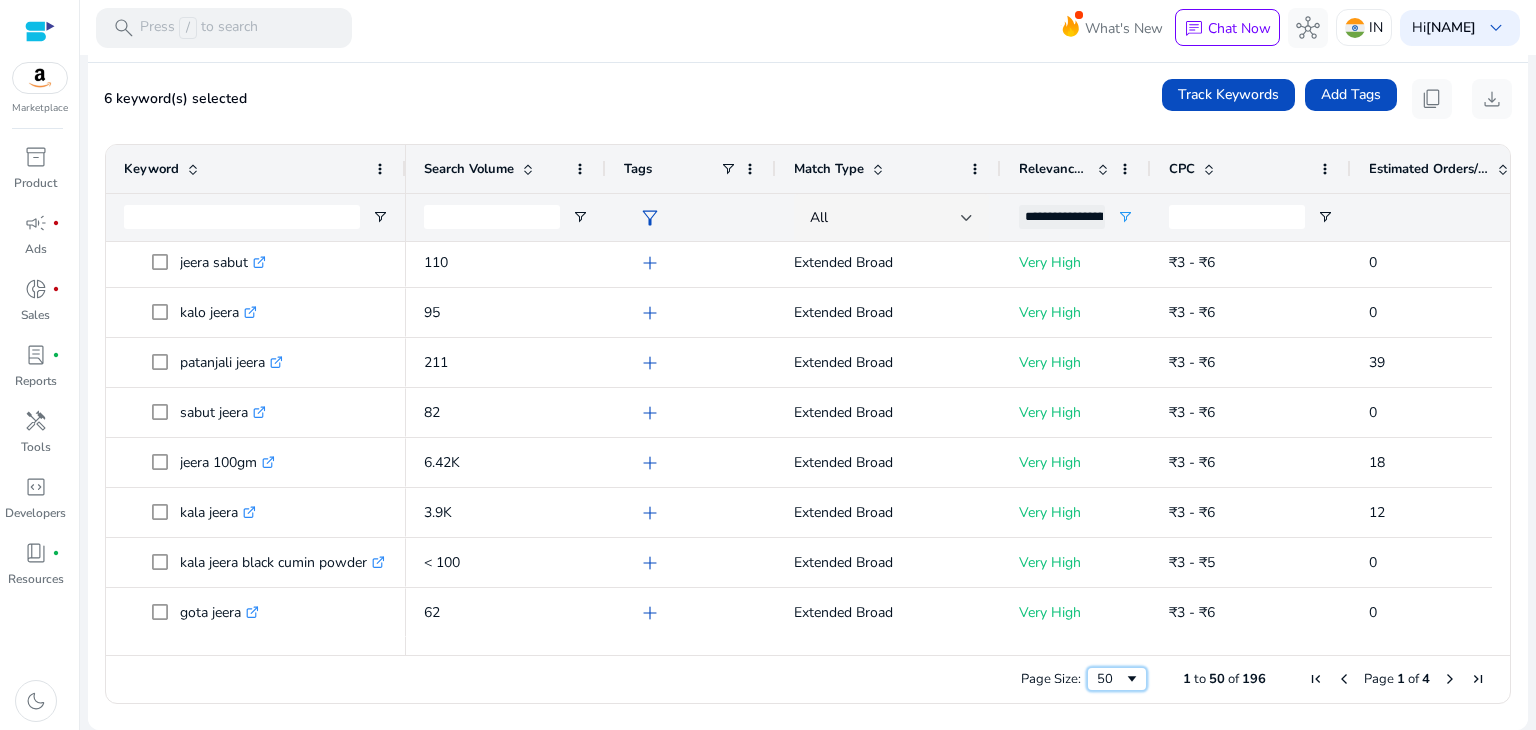 click at bounding box center [1132, 679] 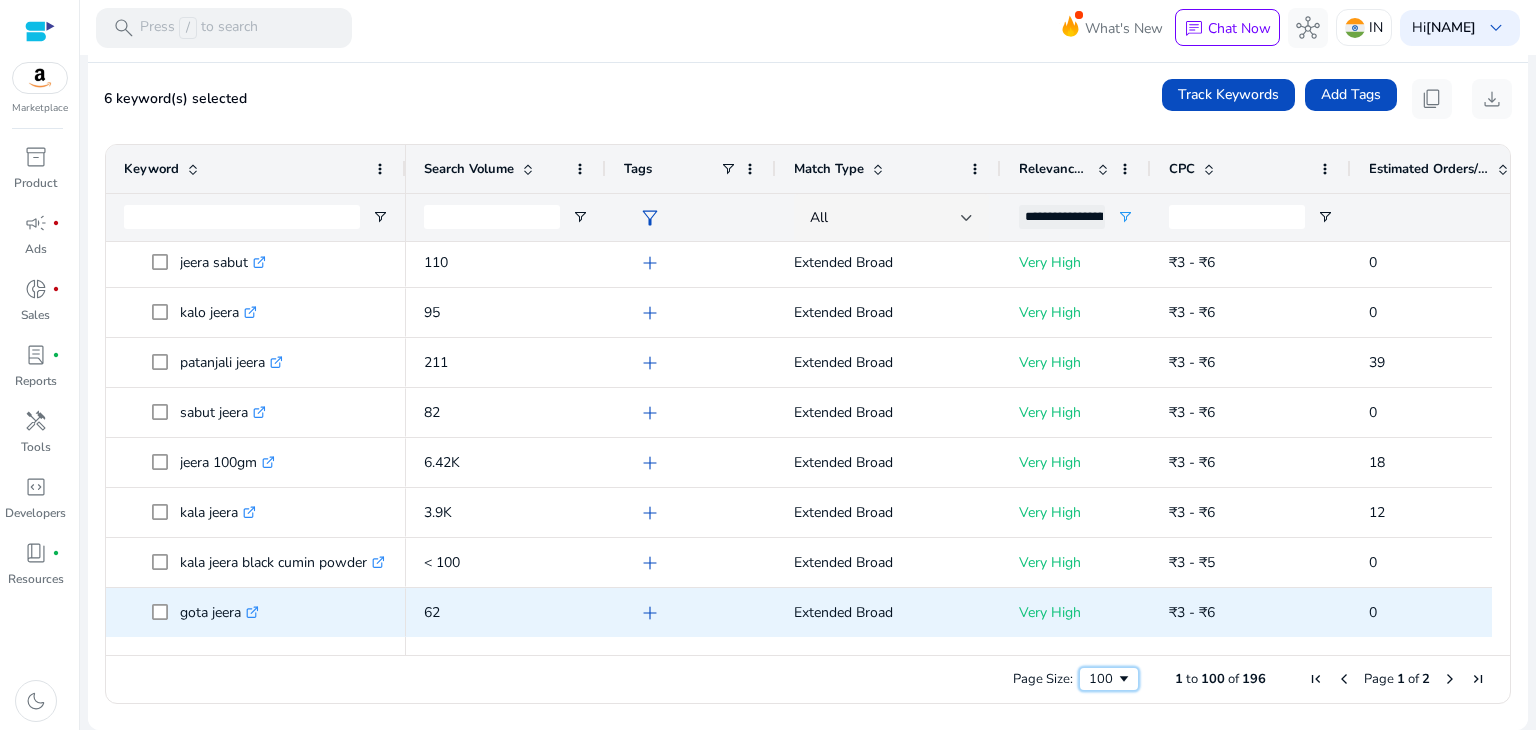 scroll, scrollTop: 2290, scrollLeft: 0, axis: vertical 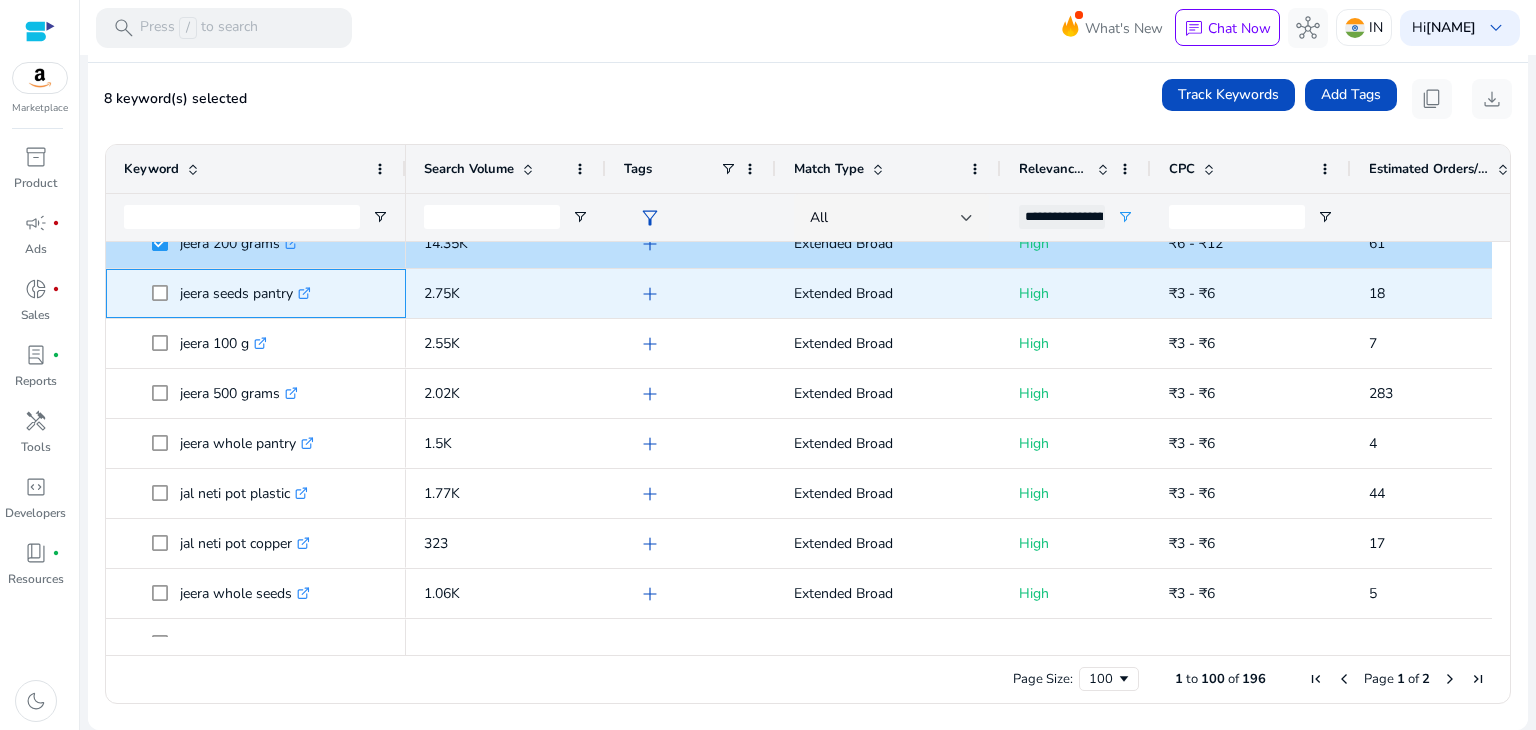 click at bounding box center (166, 293) 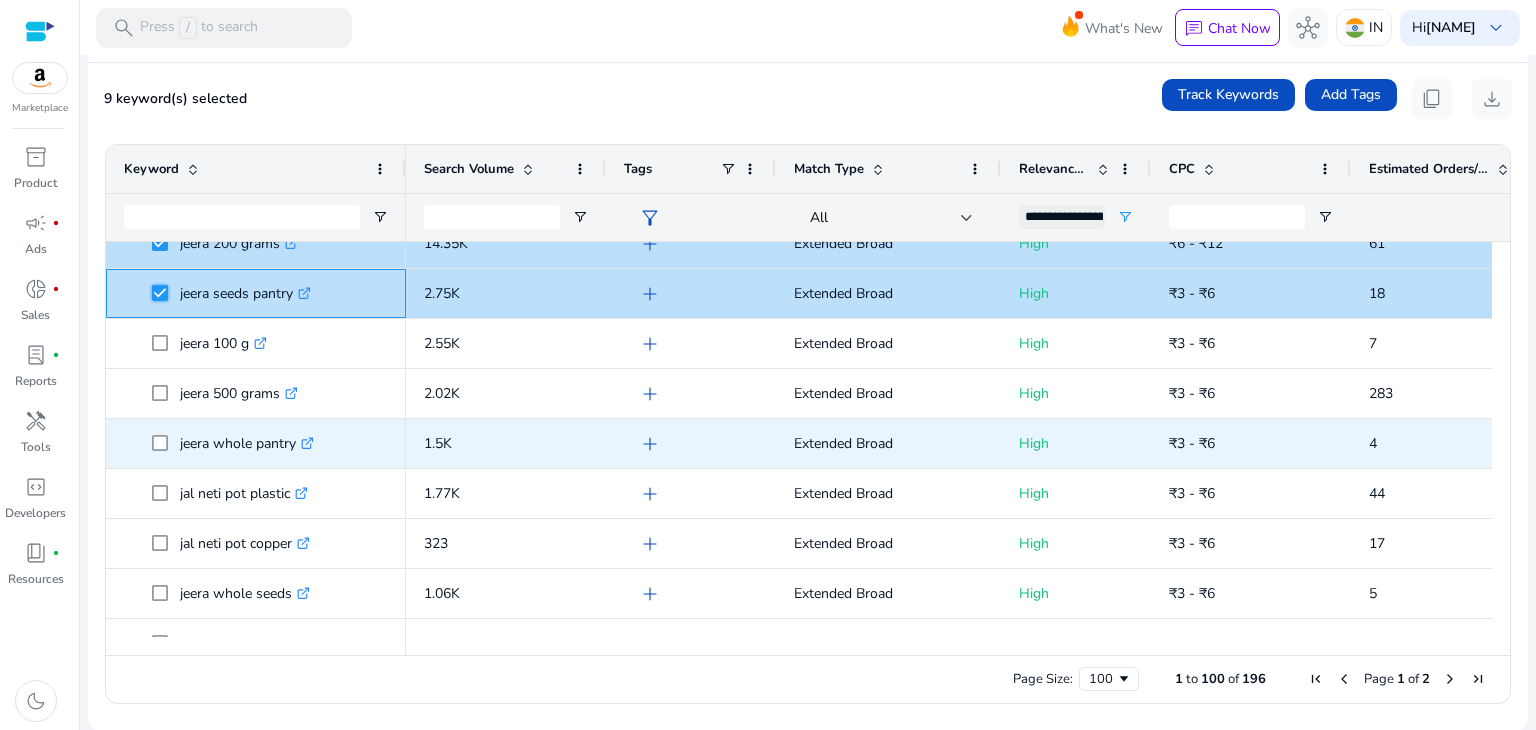 scroll, scrollTop: 3756, scrollLeft: 0, axis: vertical 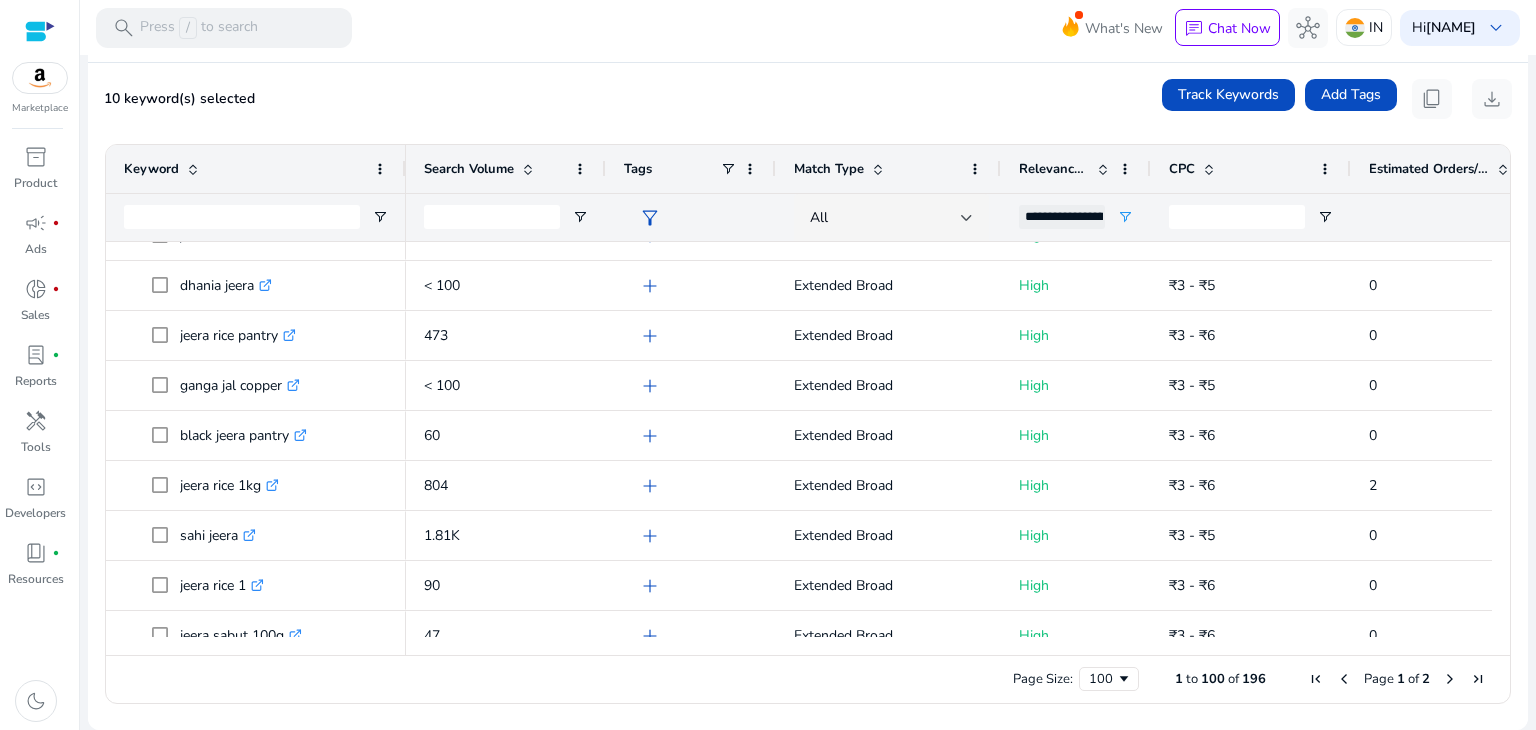 drag, startPoint x: 835, startPoint y: 137, endPoint x: 816, endPoint y: 157, distance: 27.58623 